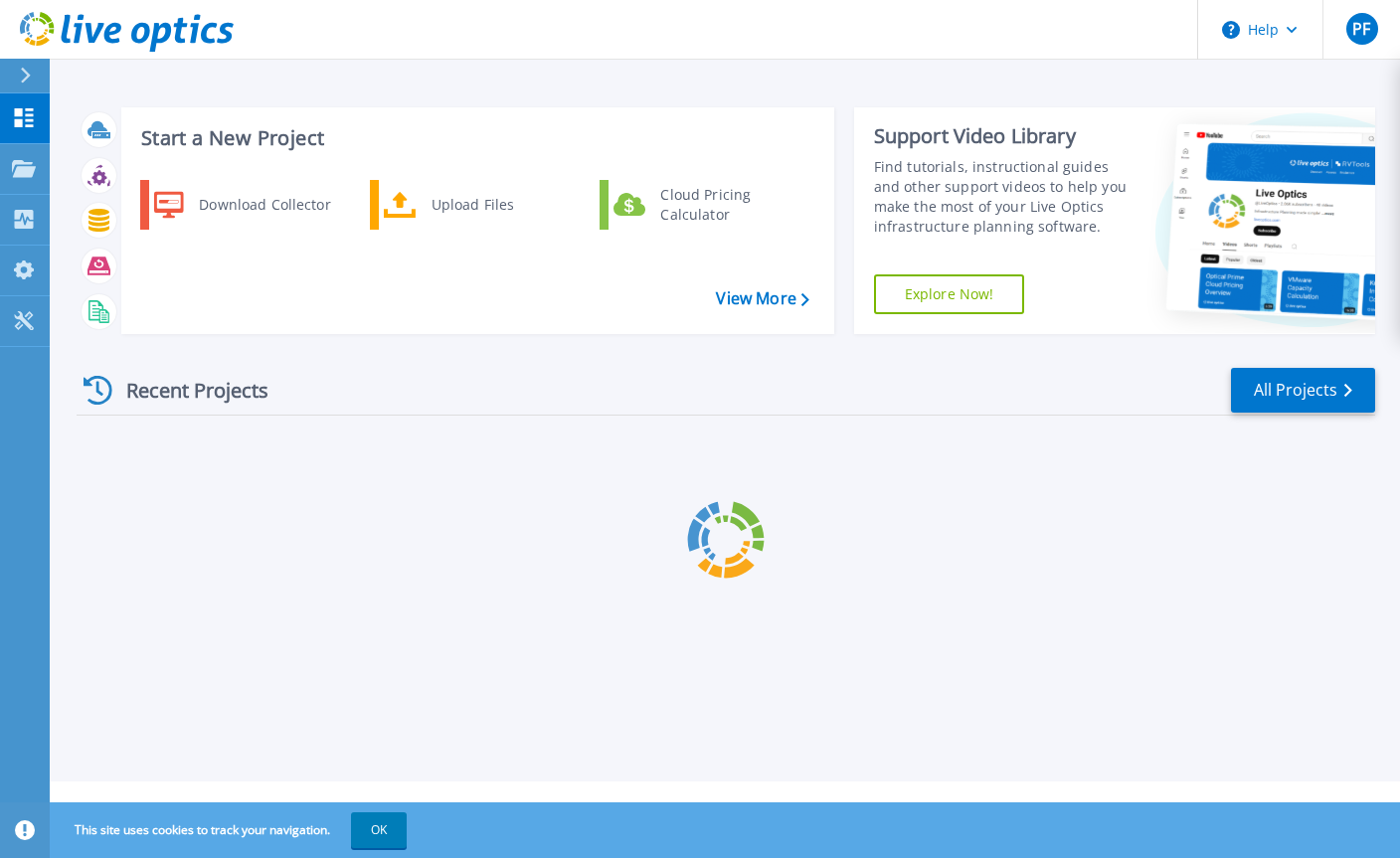 scroll, scrollTop: 0, scrollLeft: 0, axis: both 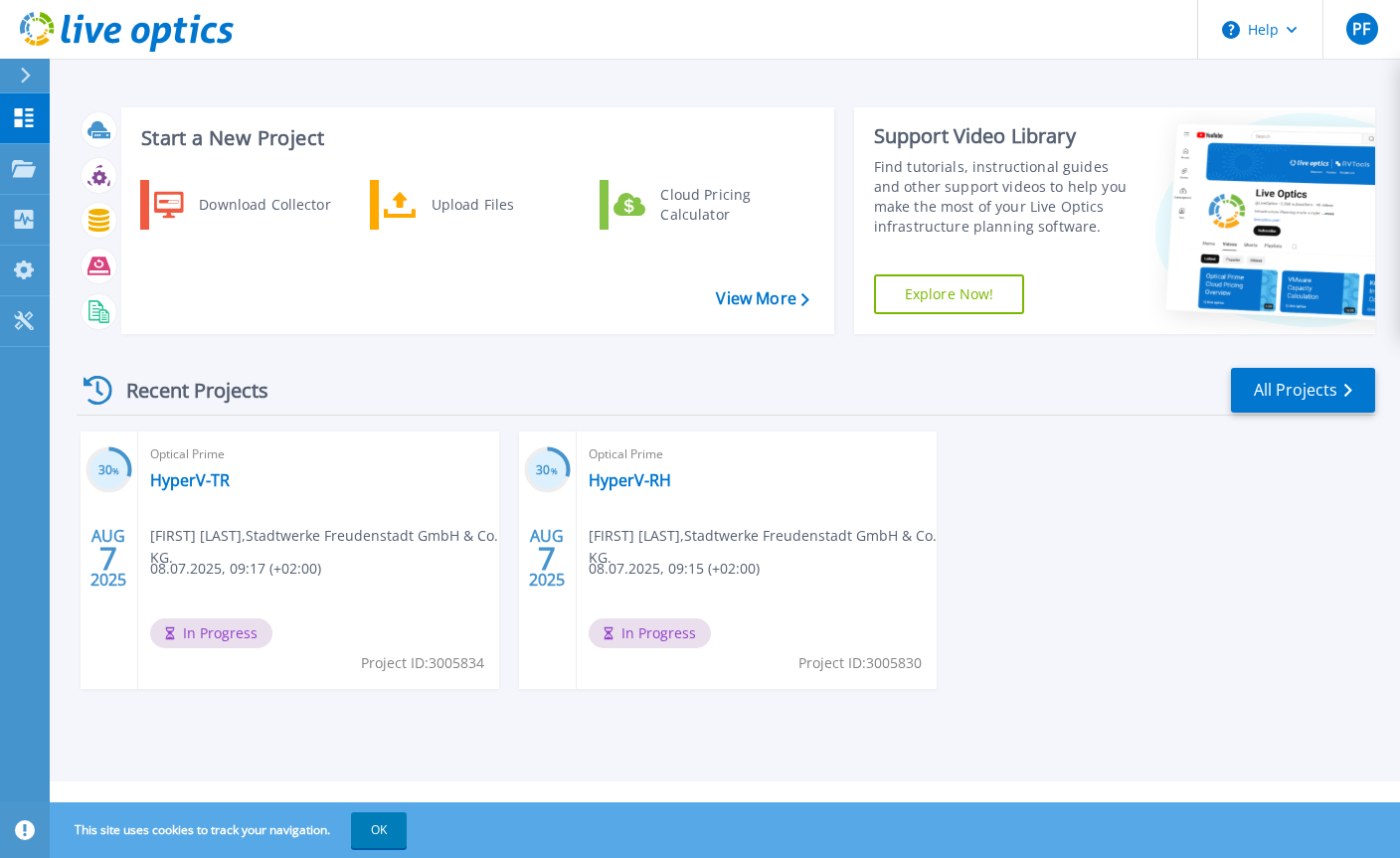 click on "HyperV-RH" at bounding box center (629, 480) 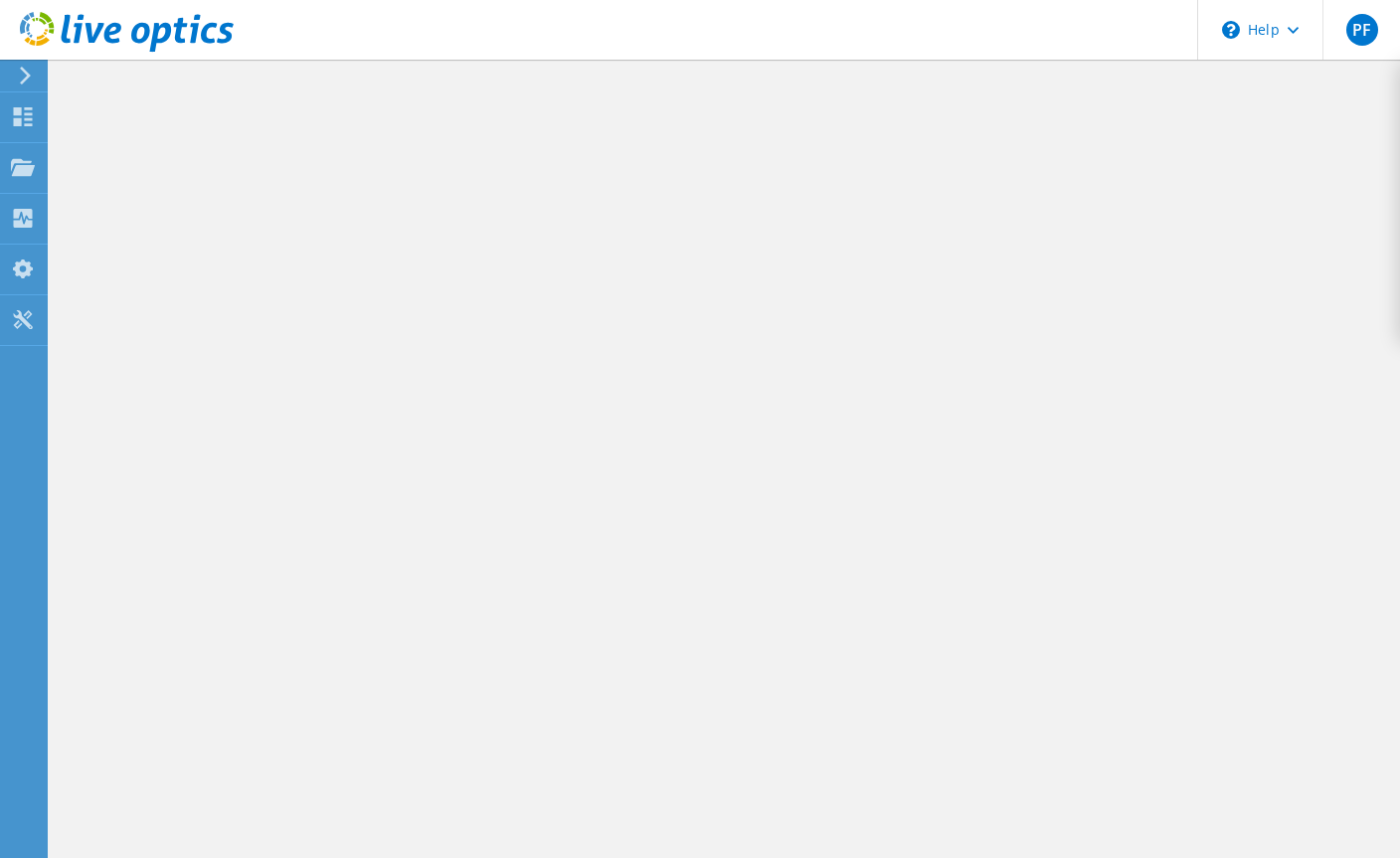 scroll, scrollTop: 0, scrollLeft: 0, axis: both 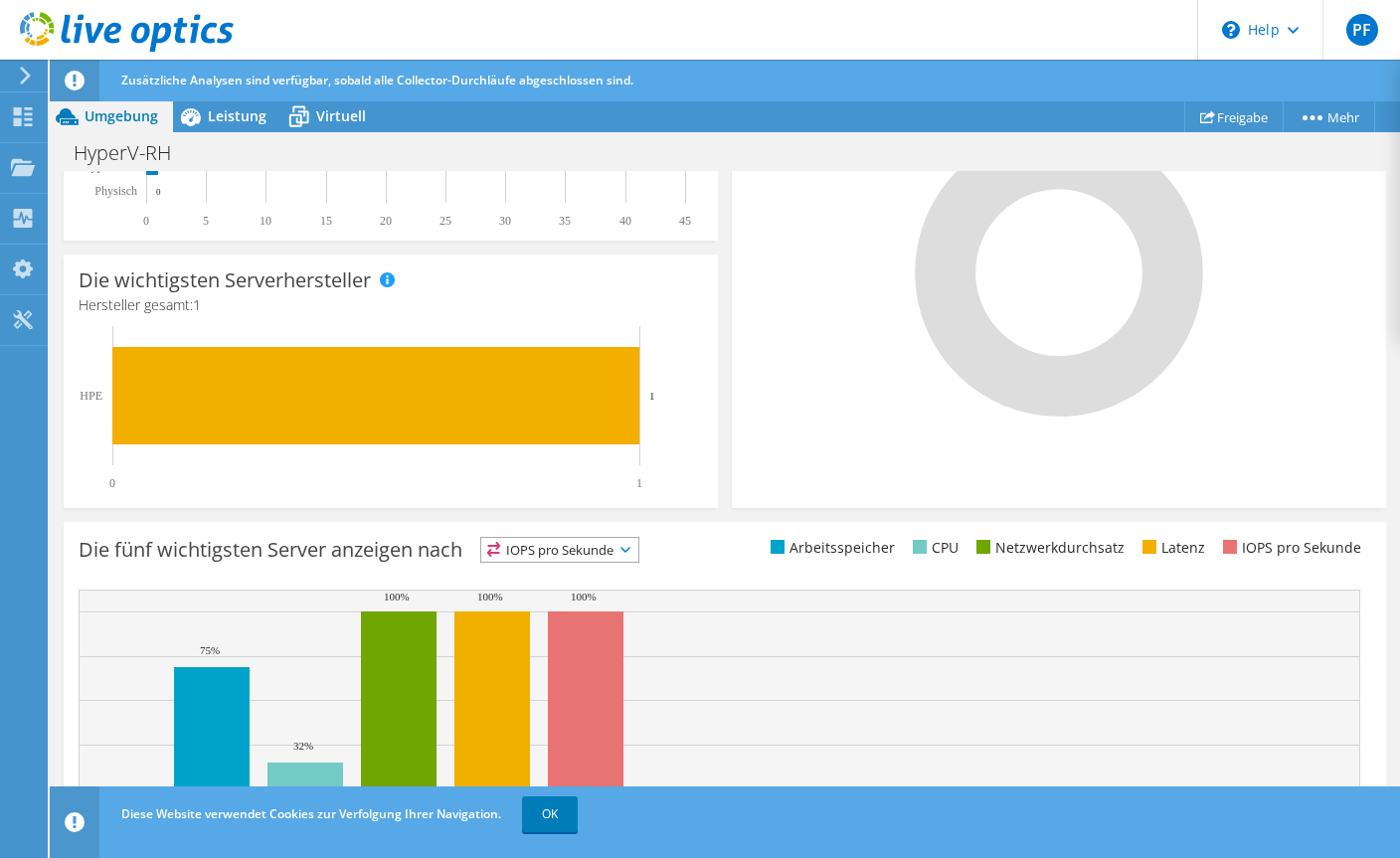 click on "Leistung" at bounding box center (237, 115) 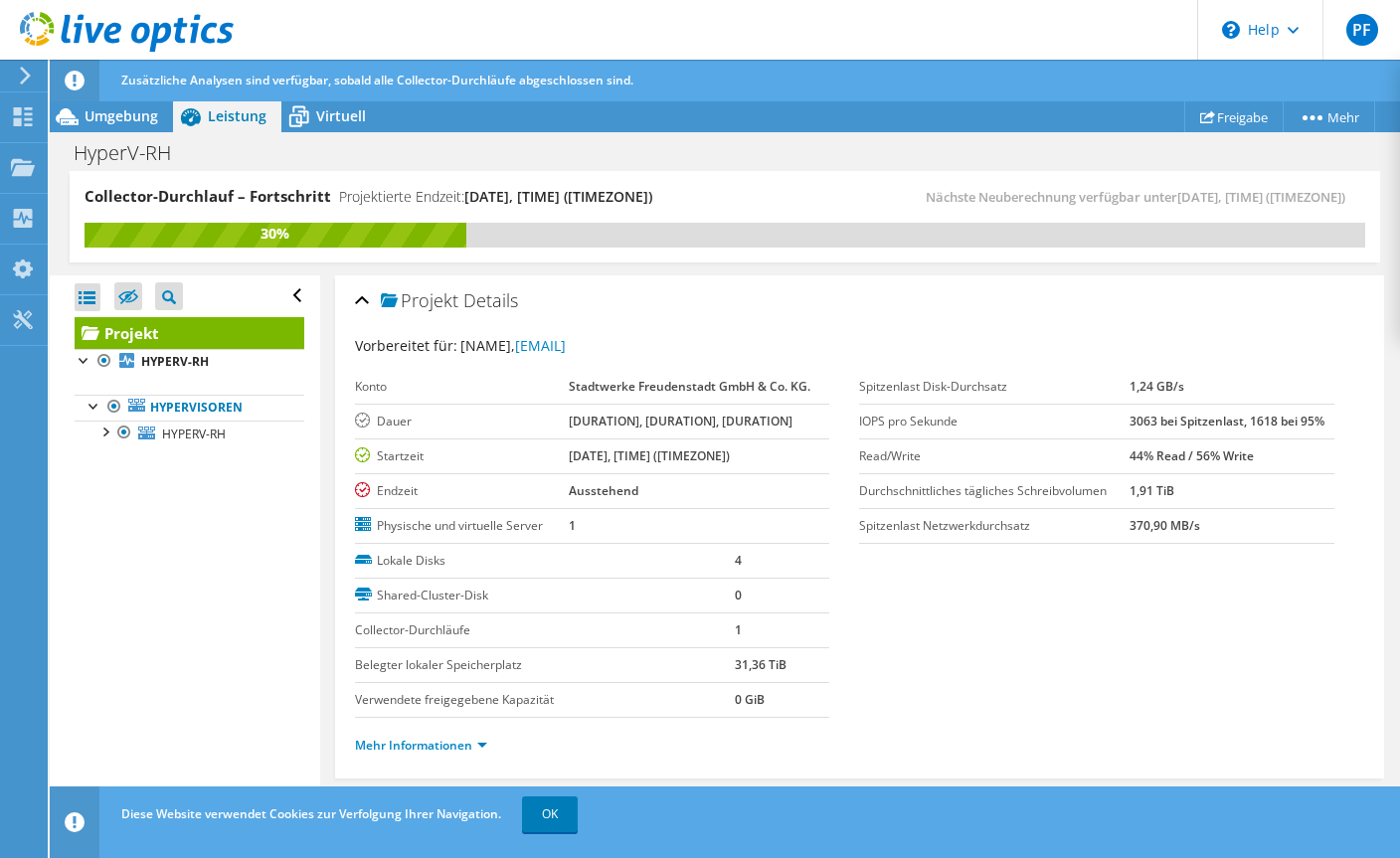 click on "HYPERV-RH" at bounding box center (175, 361) 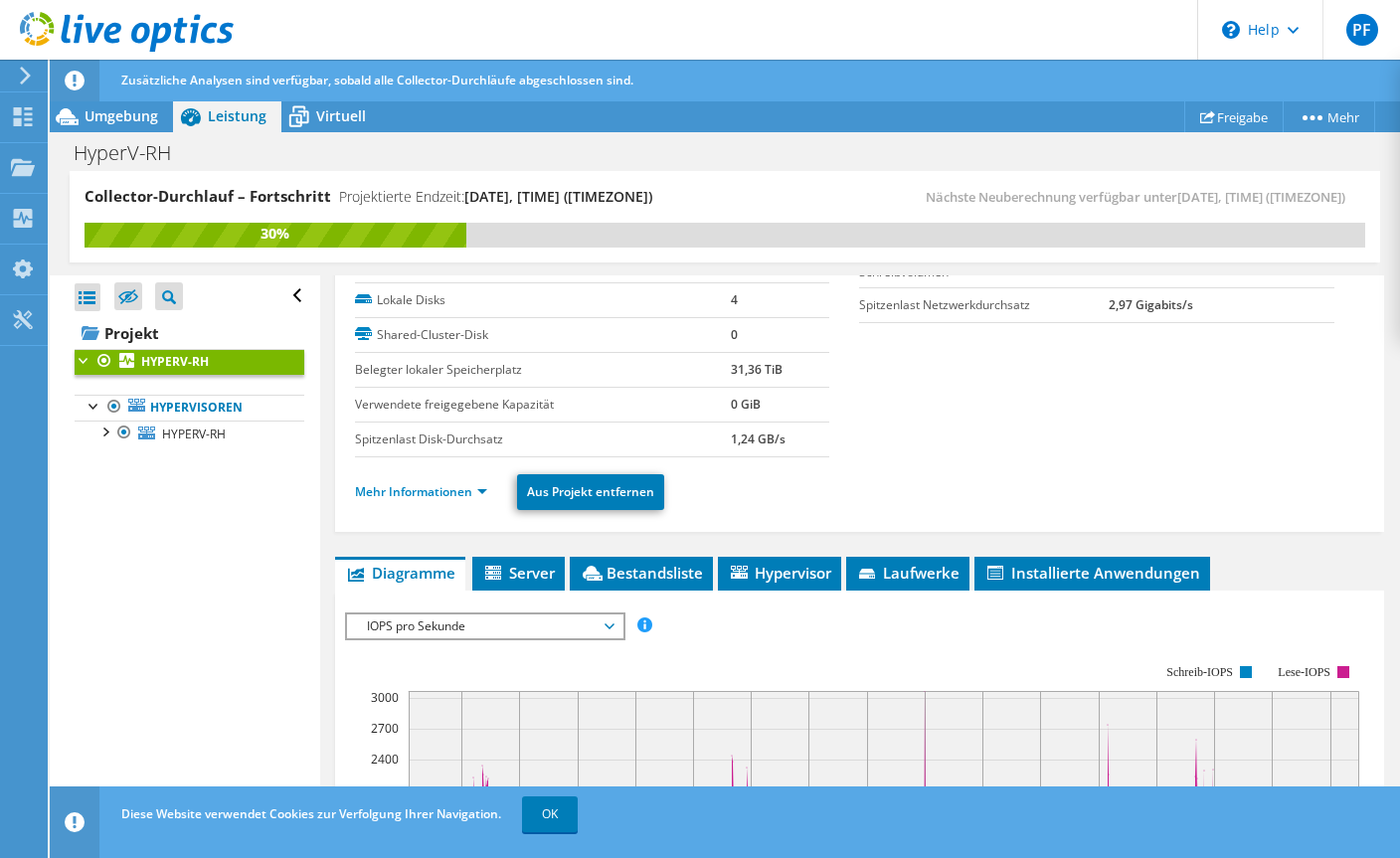 scroll, scrollTop: 194, scrollLeft: 0, axis: vertical 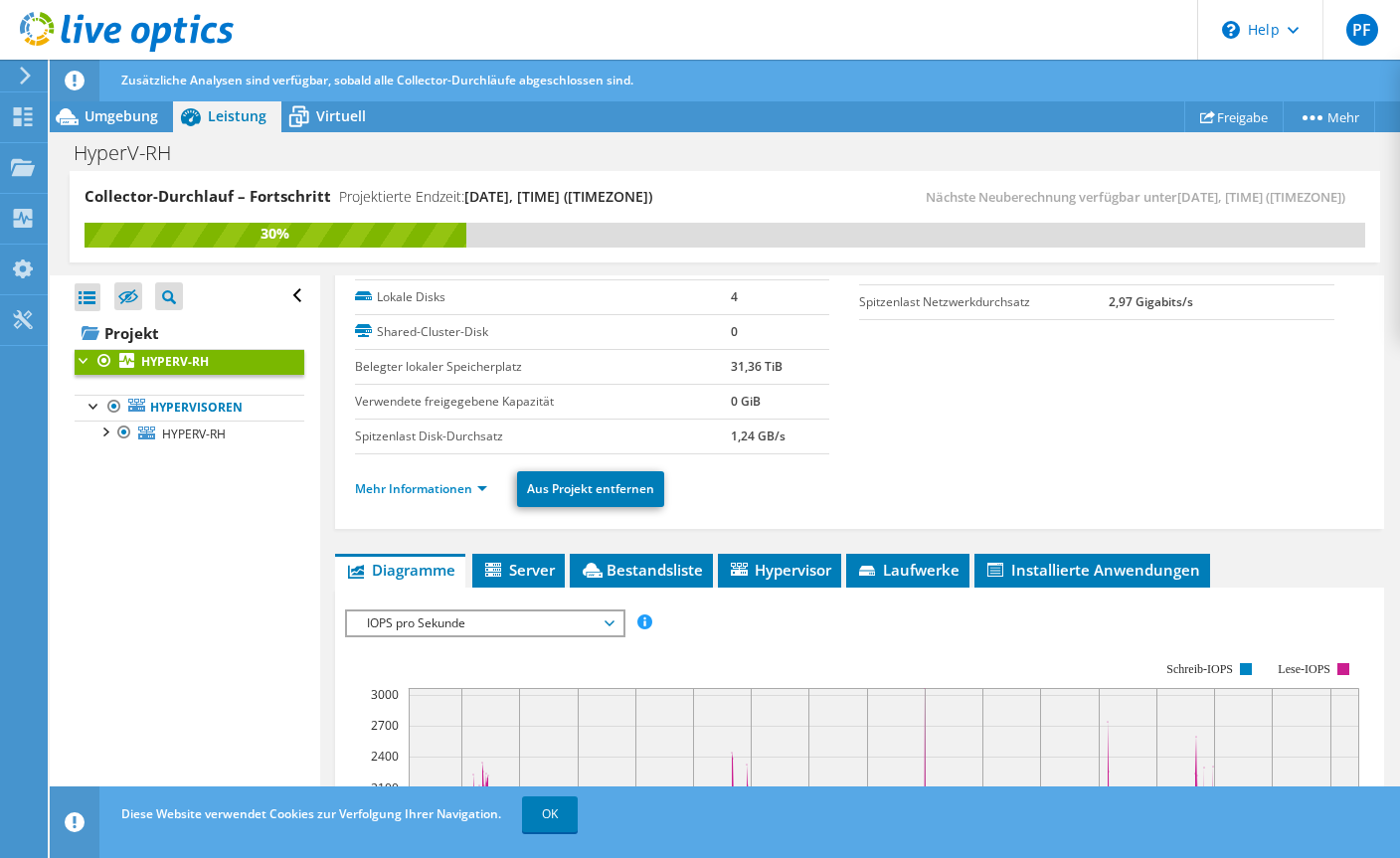 click on "IOPS pro Sekunde" at bounding box center (484, 623) 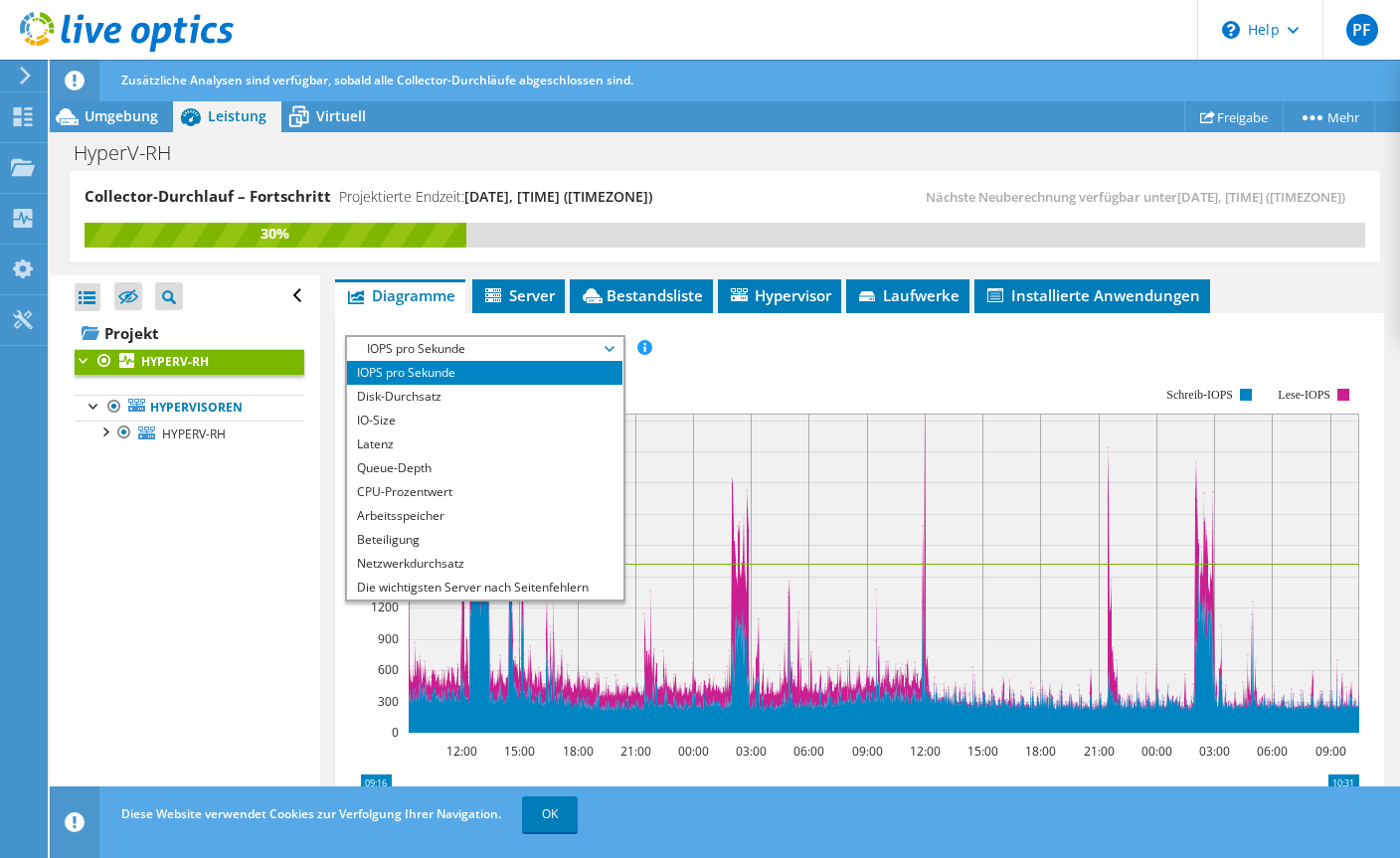 scroll, scrollTop: 490, scrollLeft: 0, axis: vertical 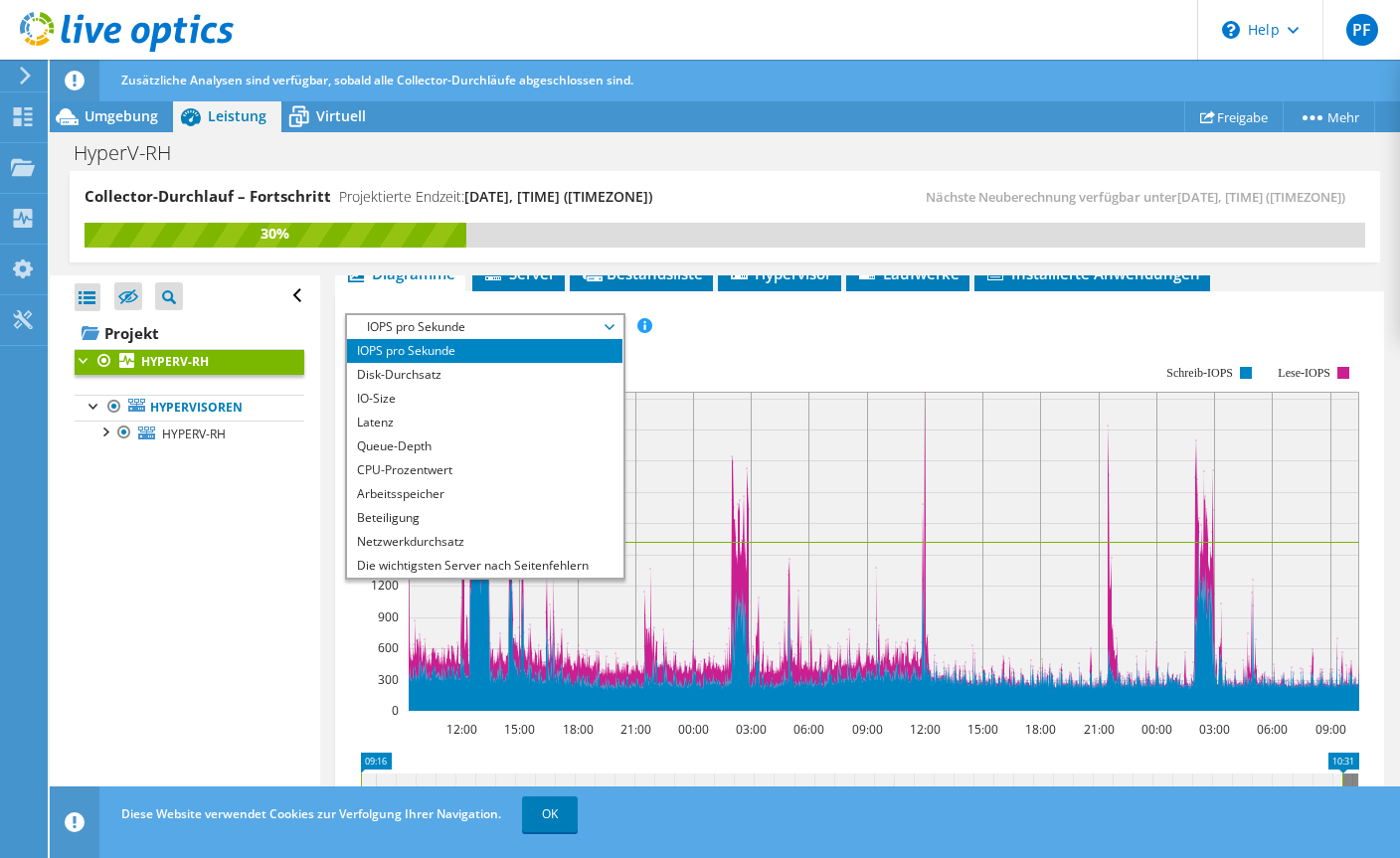 click on "Die wichtigsten Server nach Seitenfehlern" at bounding box center (484, 566) 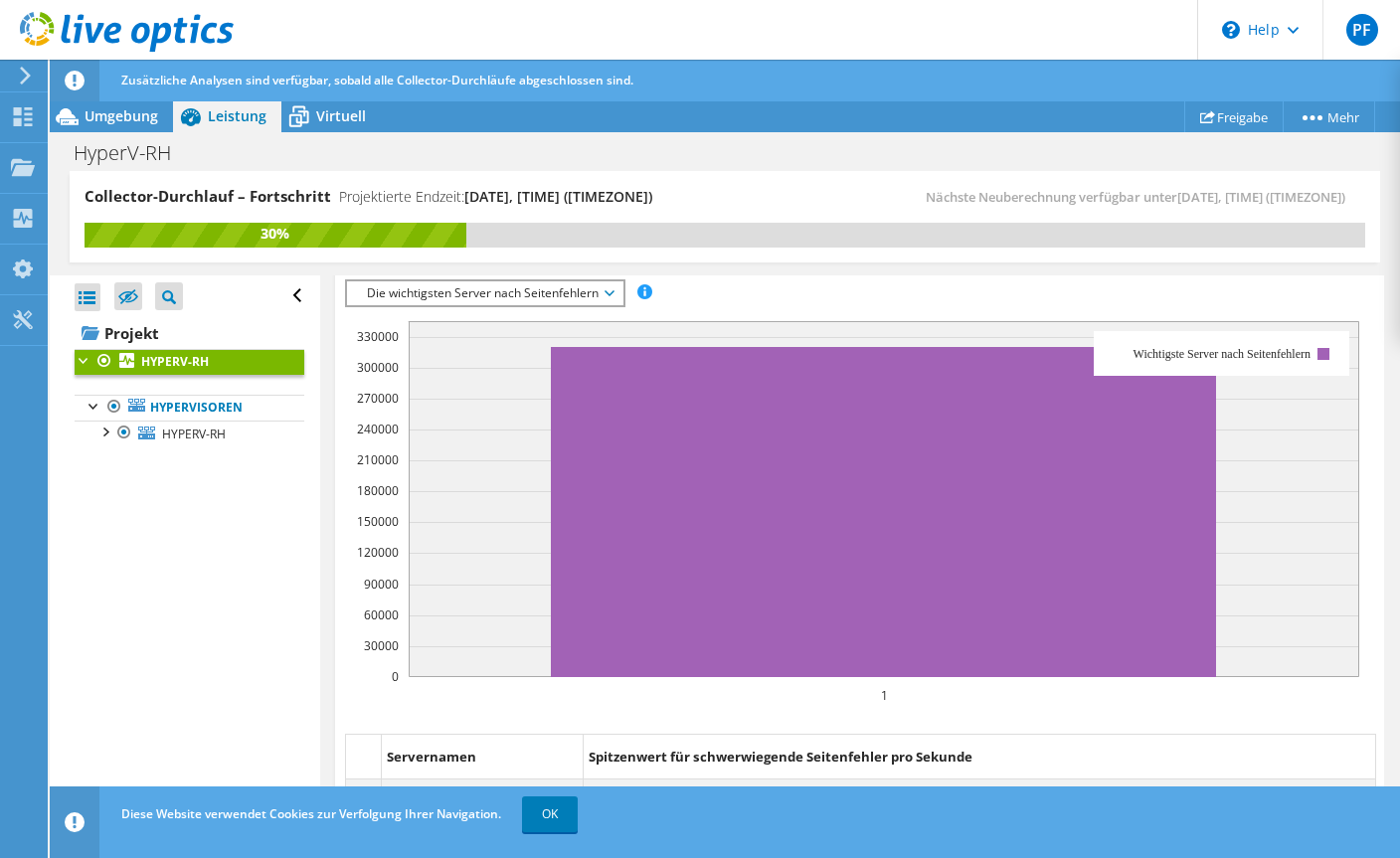 scroll, scrollTop: 525, scrollLeft: 0, axis: vertical 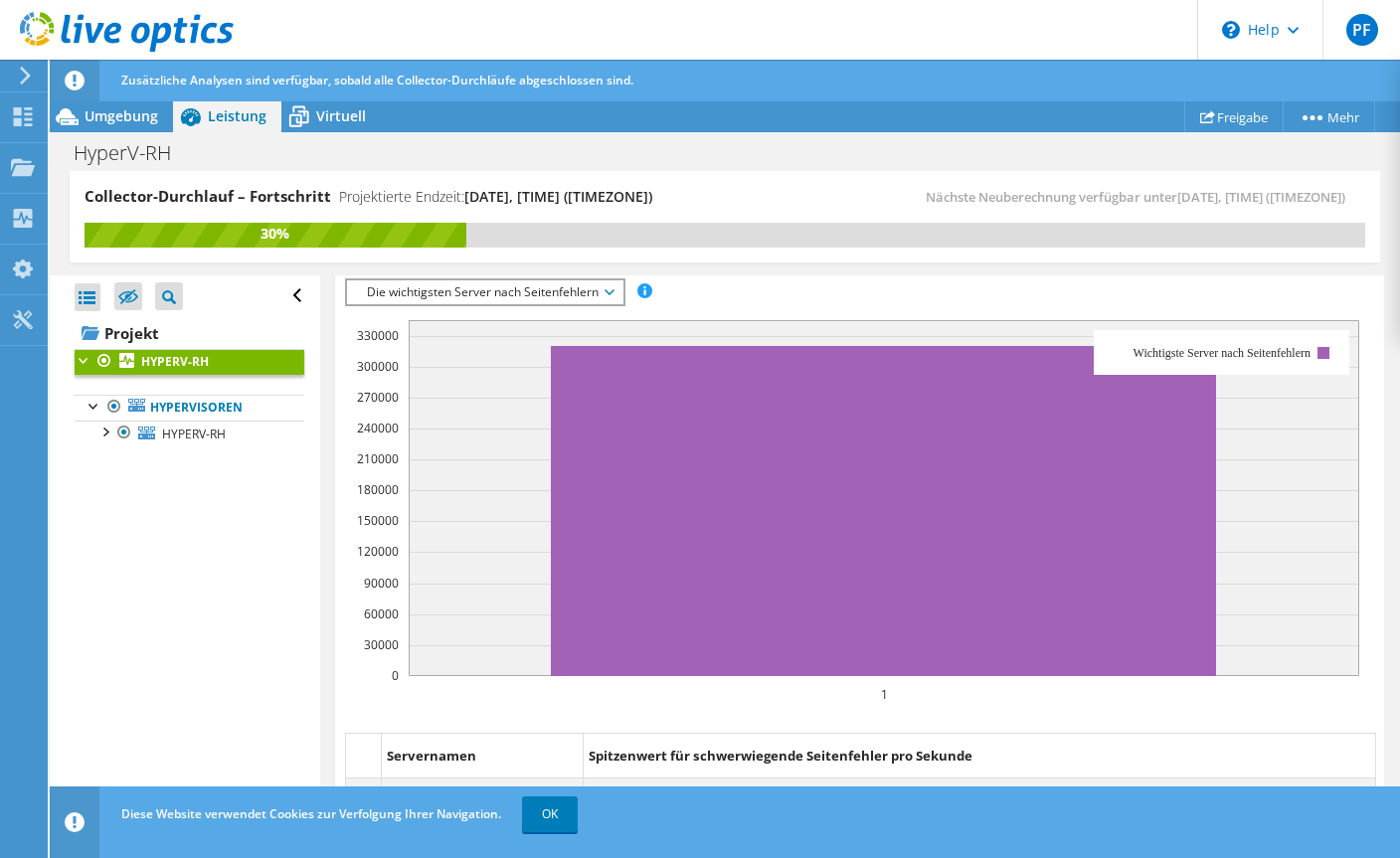 click on "Projekt" at bounding box center (189, 333) 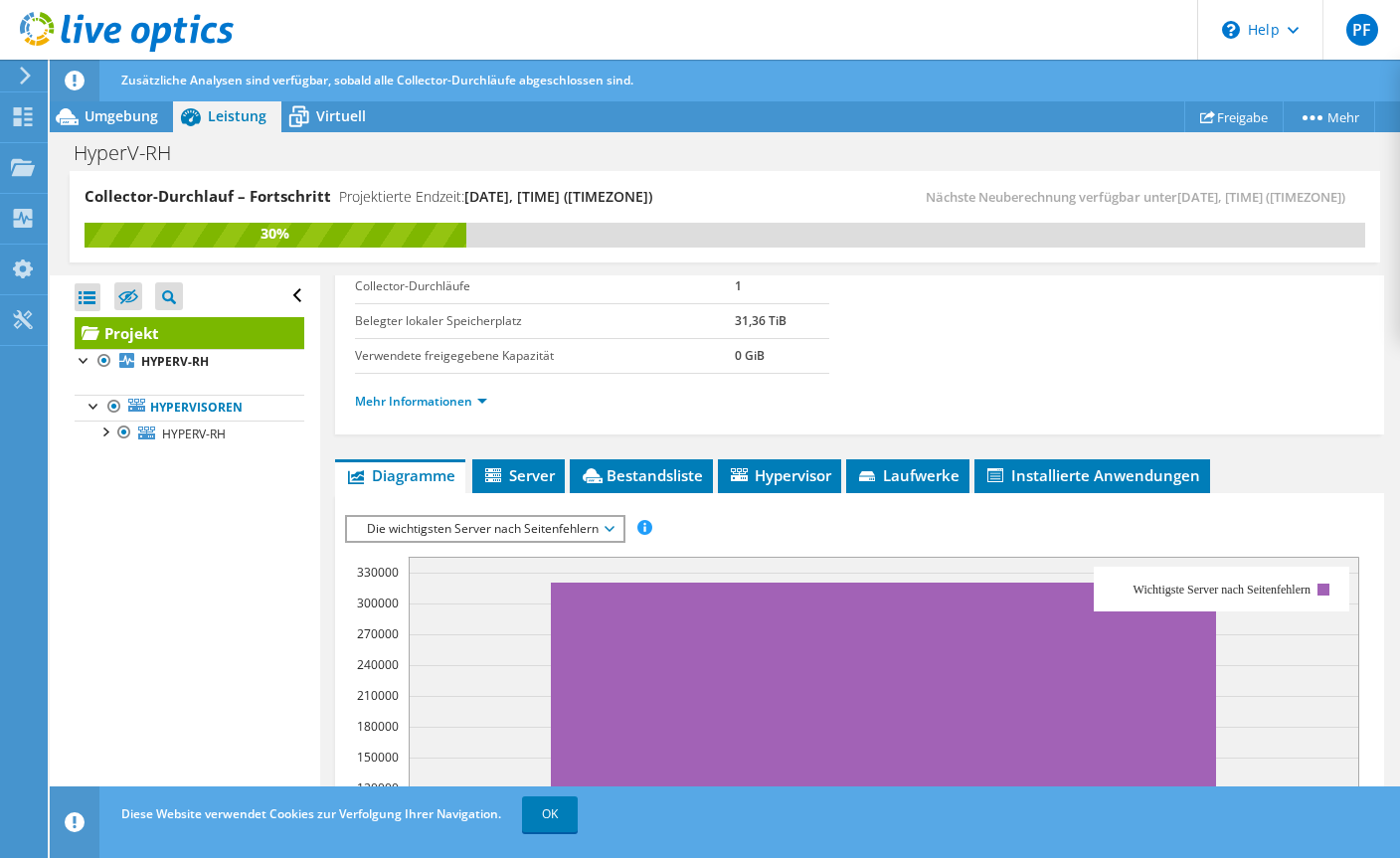 scroll, scrollTop: 340, scrollLeft: 0, axis: vertical 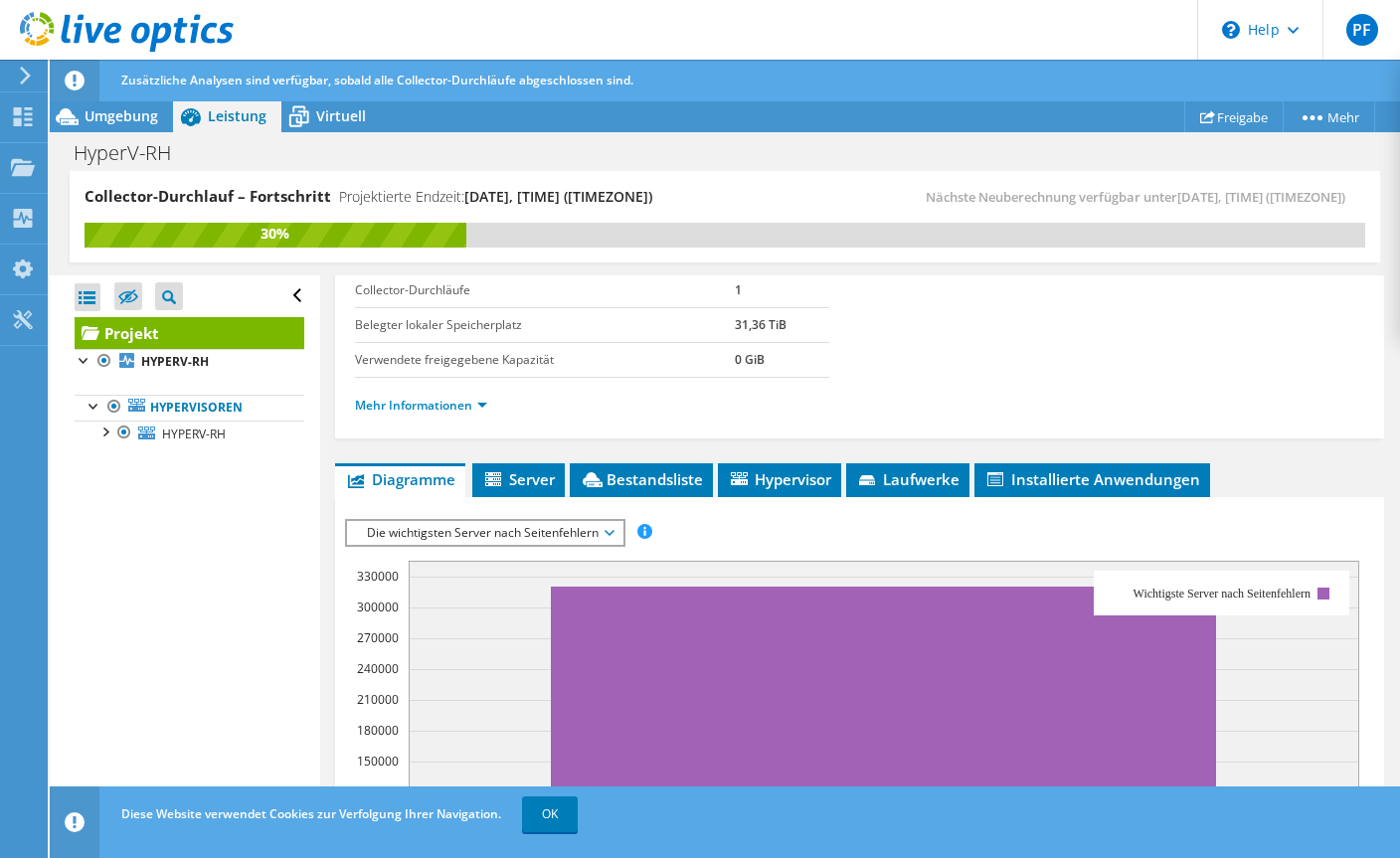 click on "Installierte Anwendungen" at bounding box center (1092, 479) 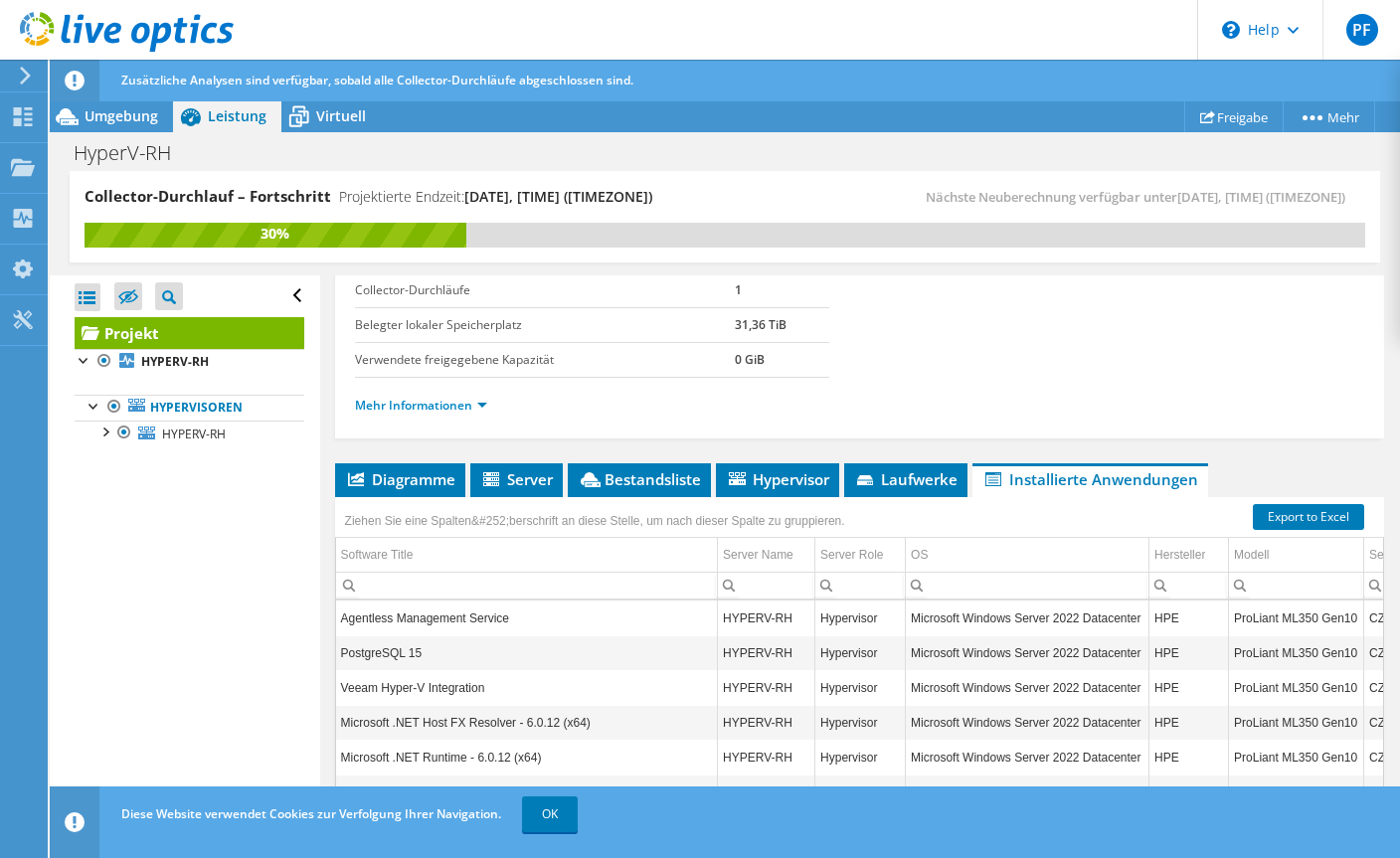 click on "Hypervisor" at bounding box center [778, 479] 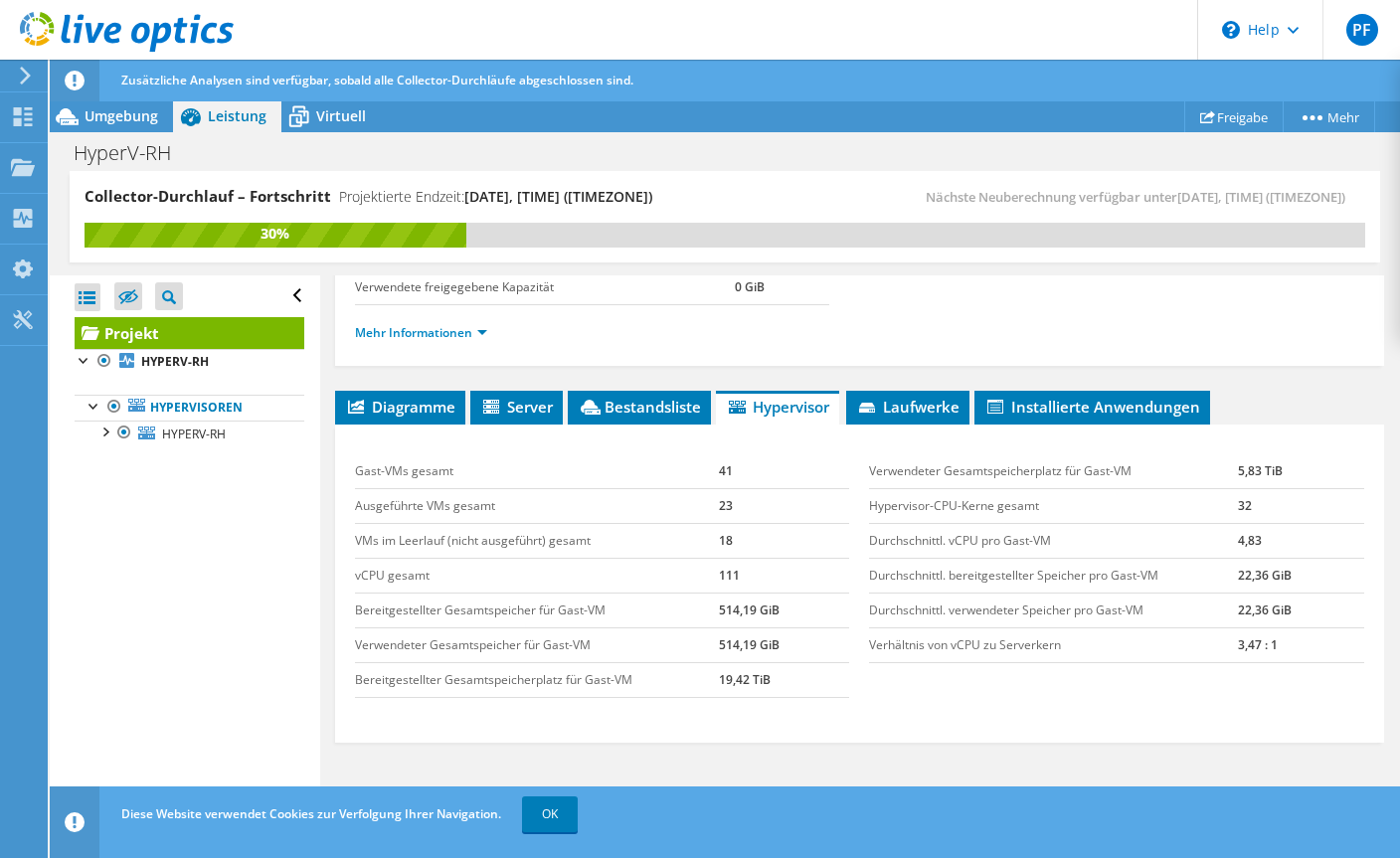 scroll, scrollTop: 412, scrollLeft: 0, axis: vertical 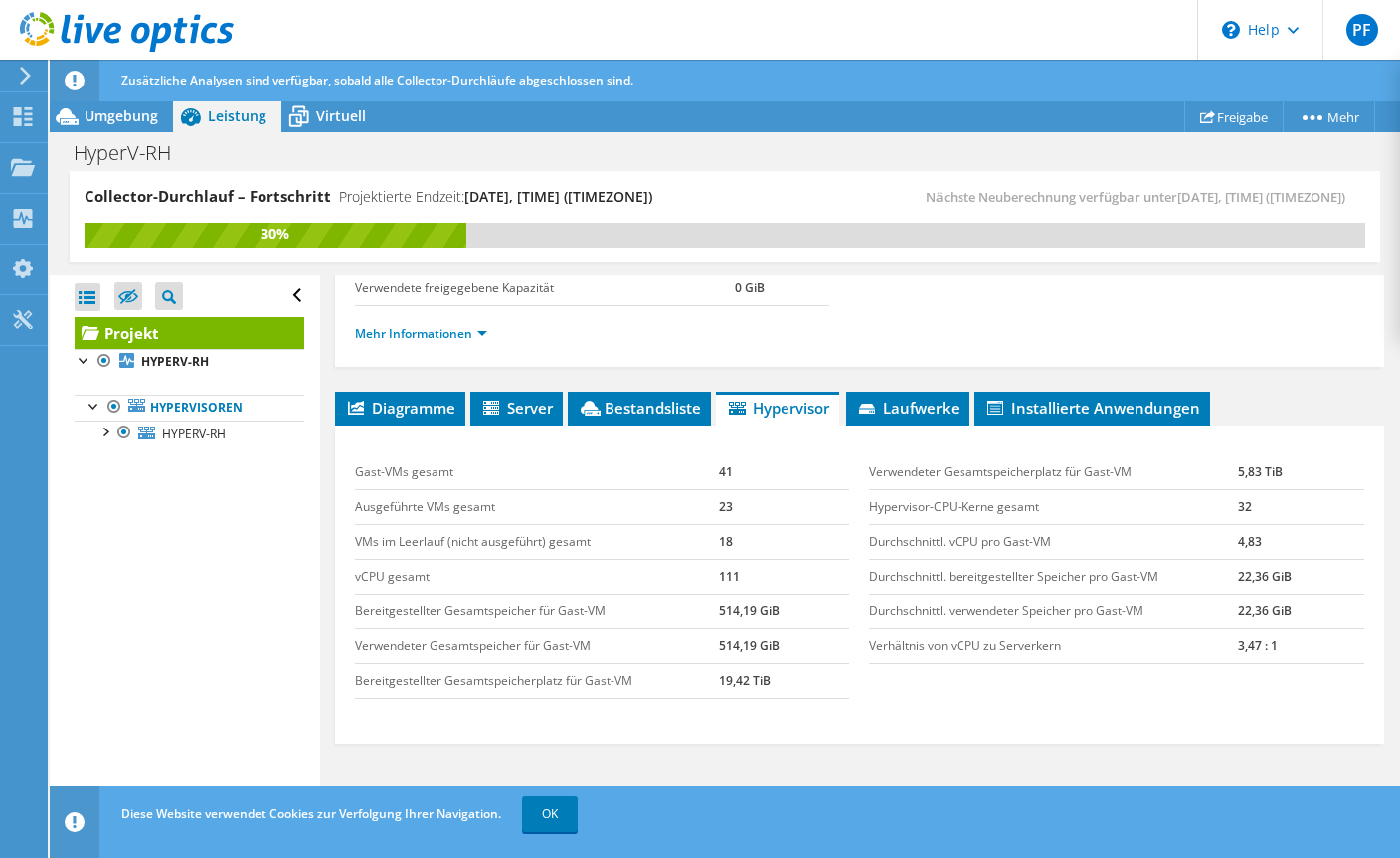 click 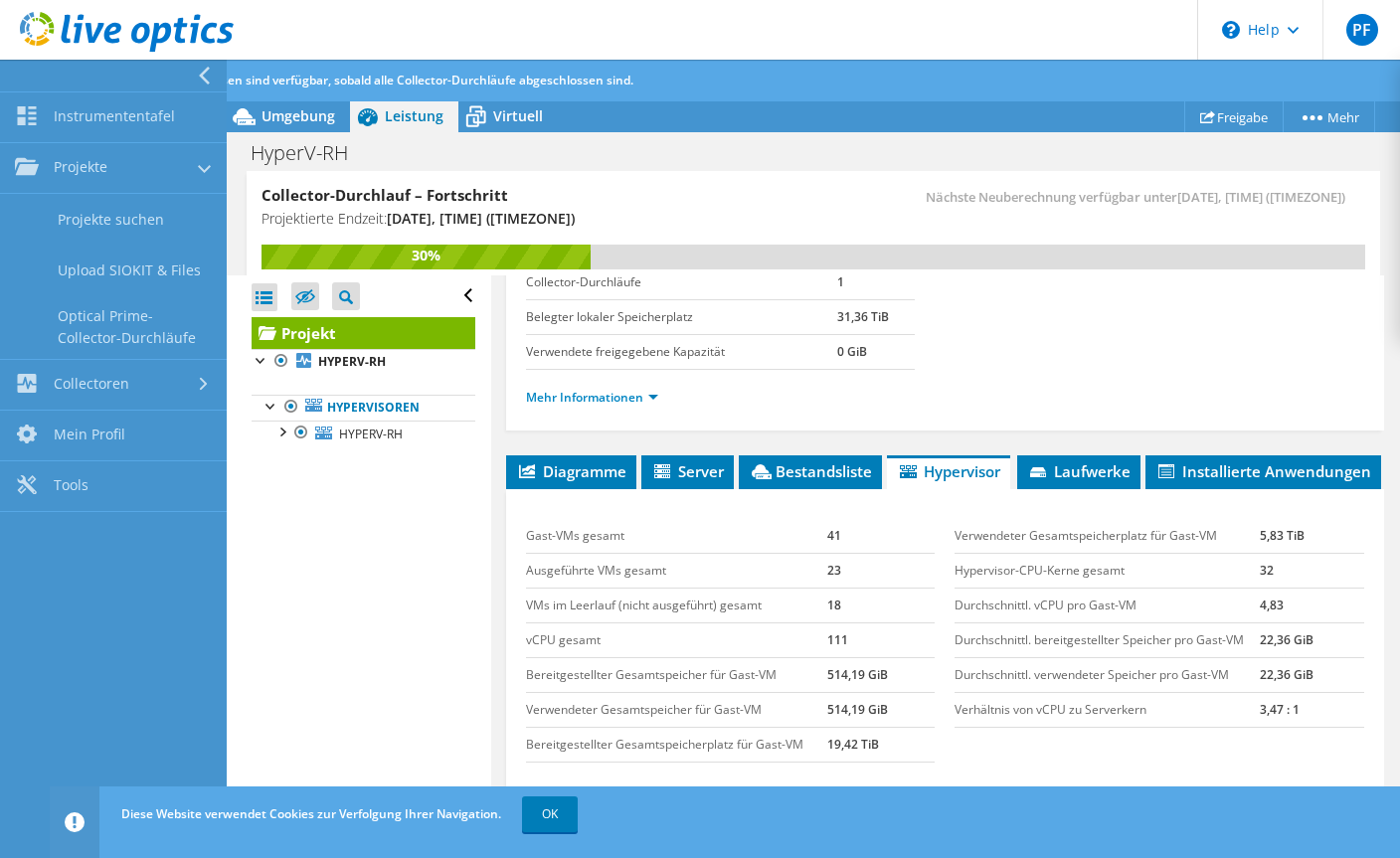 click on "Projekte" at bounding box center [113, 168] 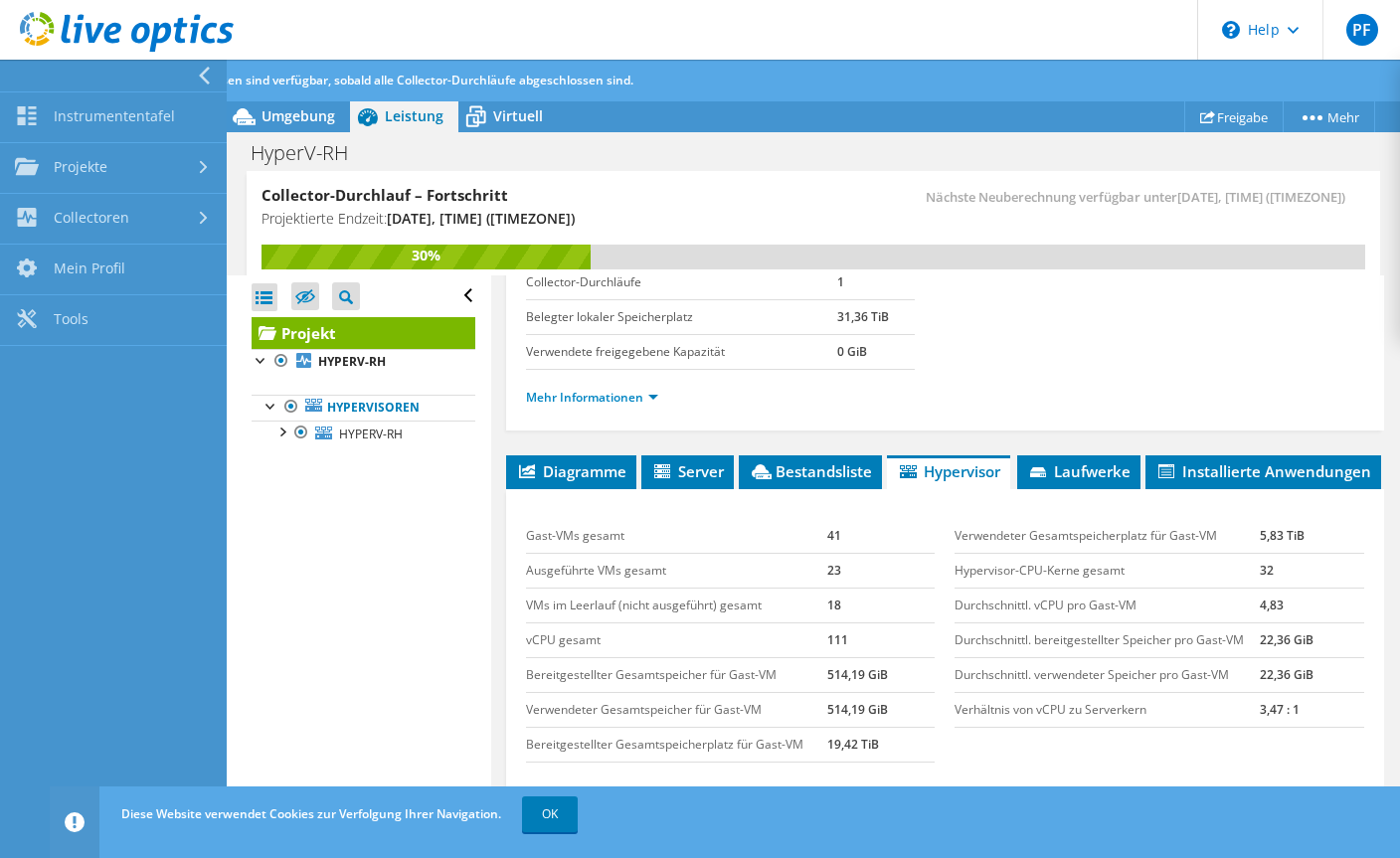 click on "Instrumententafel" at bounding box center (113, 117) 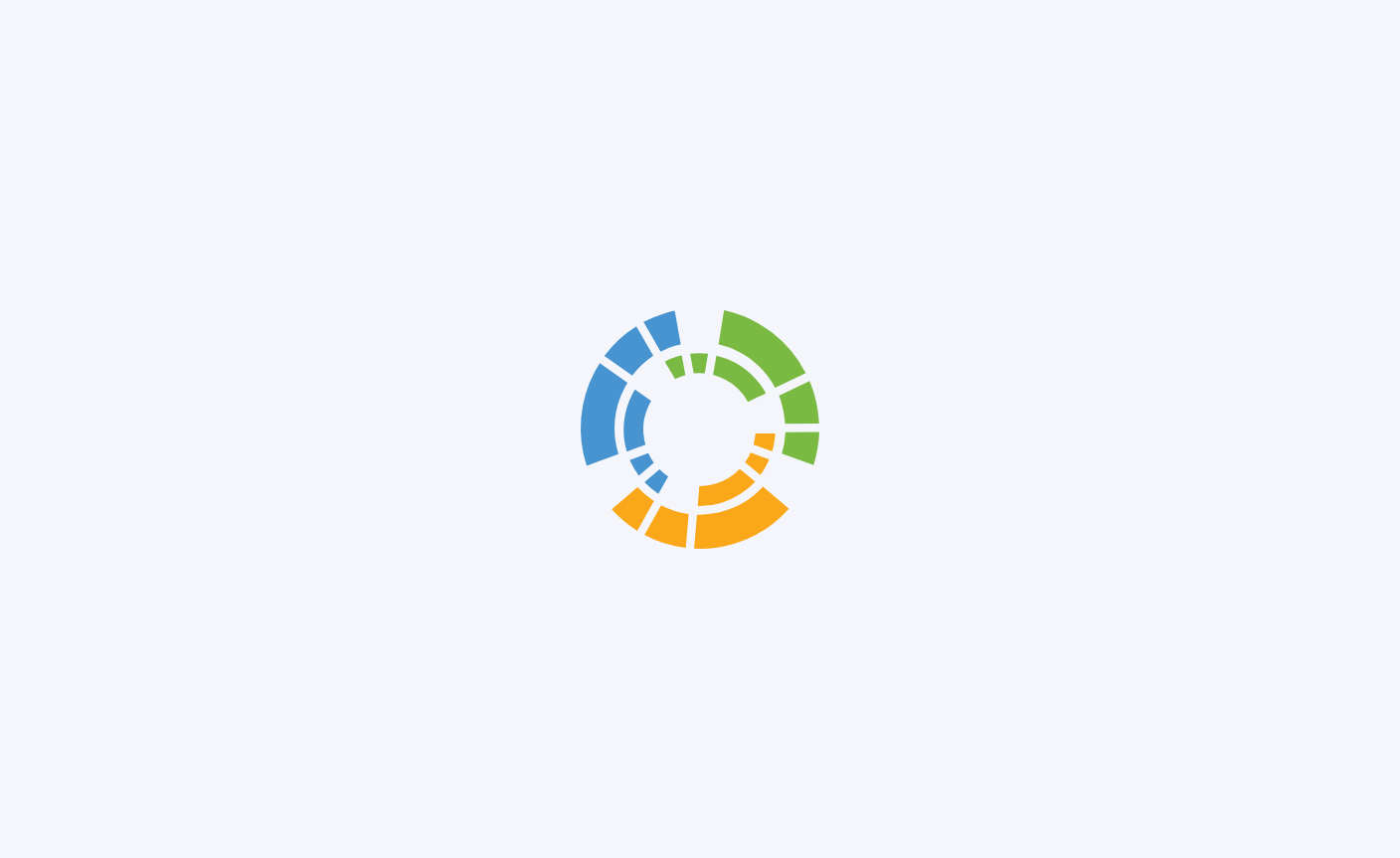 scroll, scrollTop: 0, scrollLeft: 0, axis: both 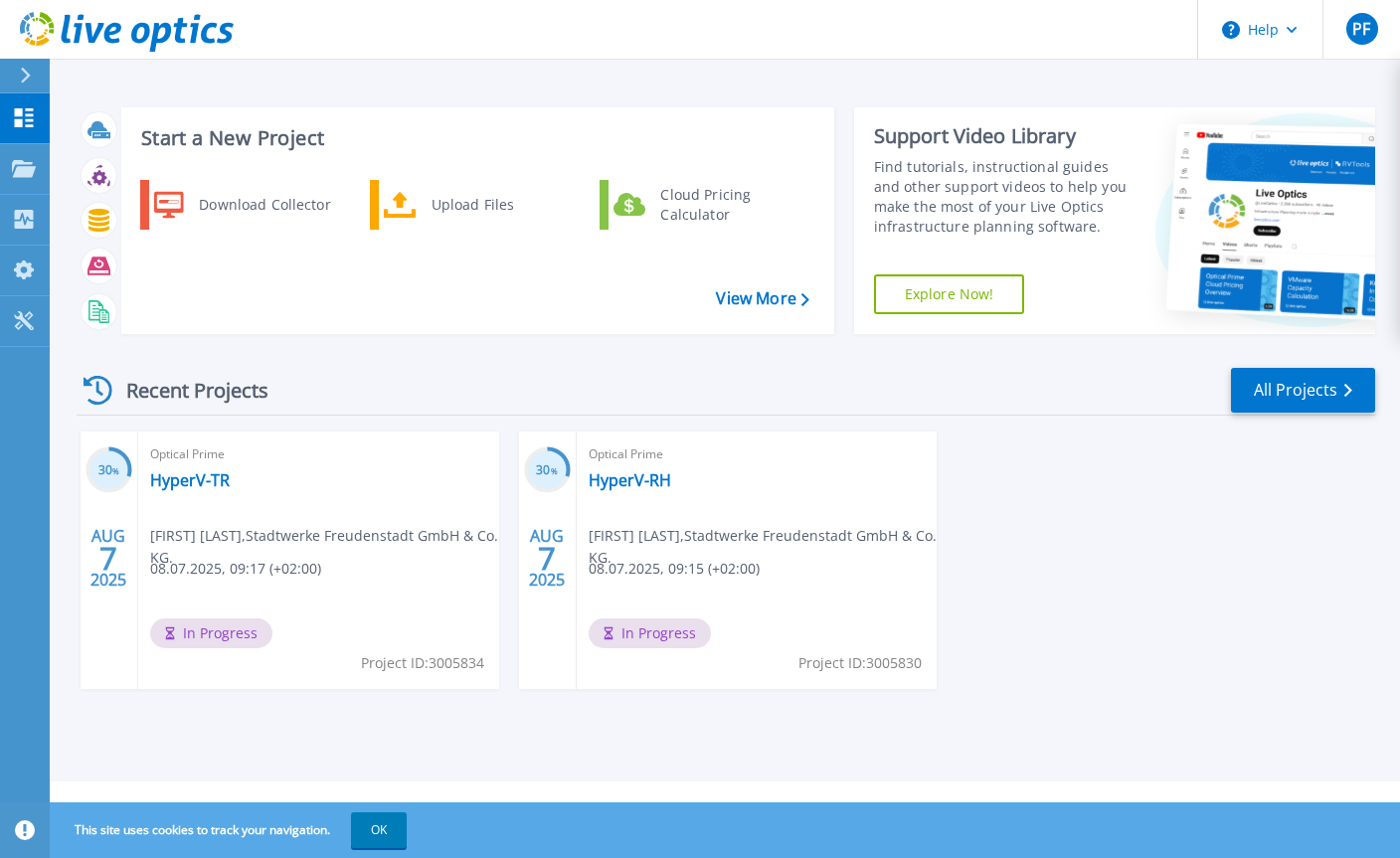 click on "HyperV-RH" at bounding box center (629, 480) 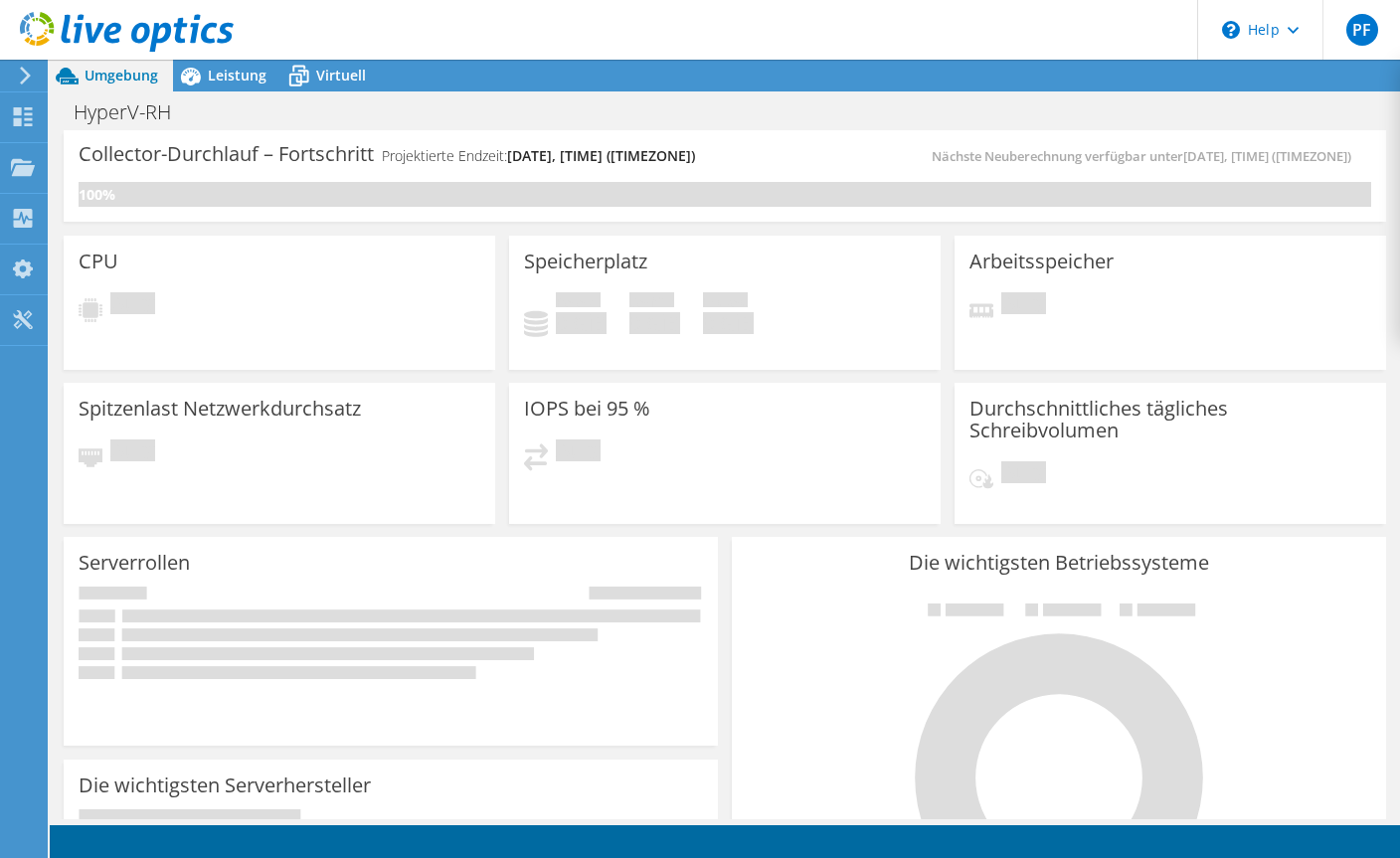 scroll, scrollTop: 0, scrollLeft: 0, axis: both 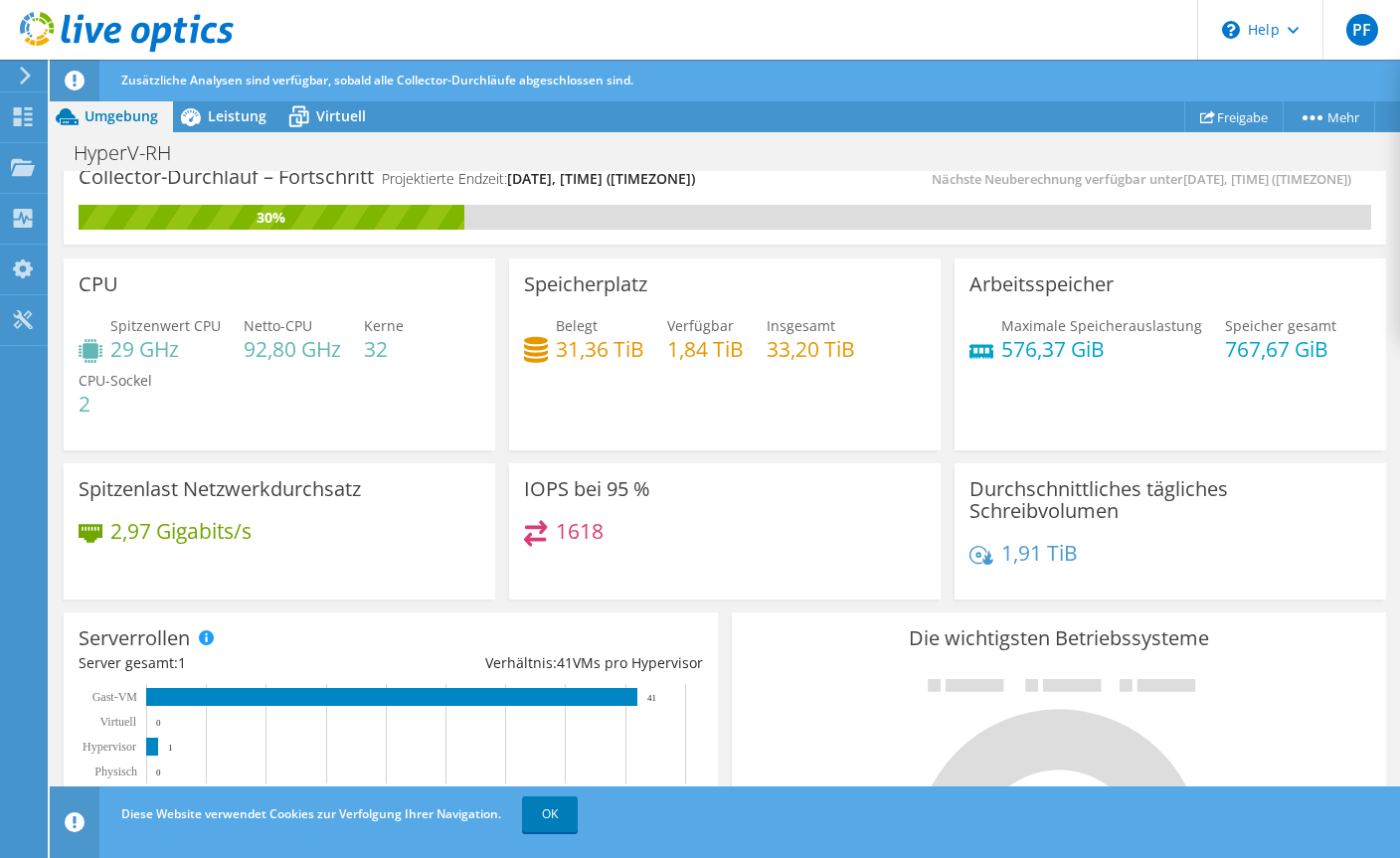 click on "Leistung" at bounding box center (237, 115) 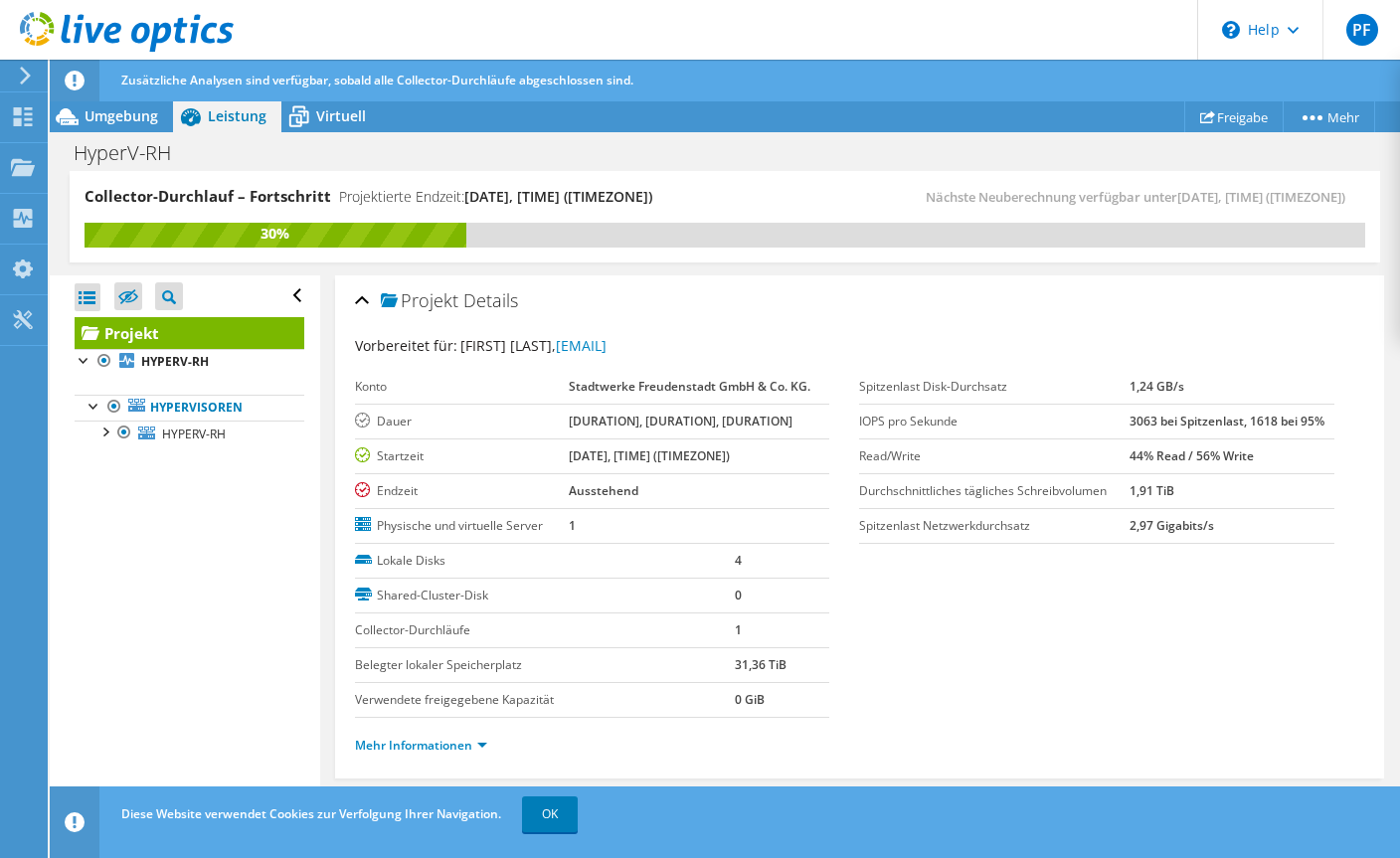 click on "Projekt" at bounding box center [189, 333] 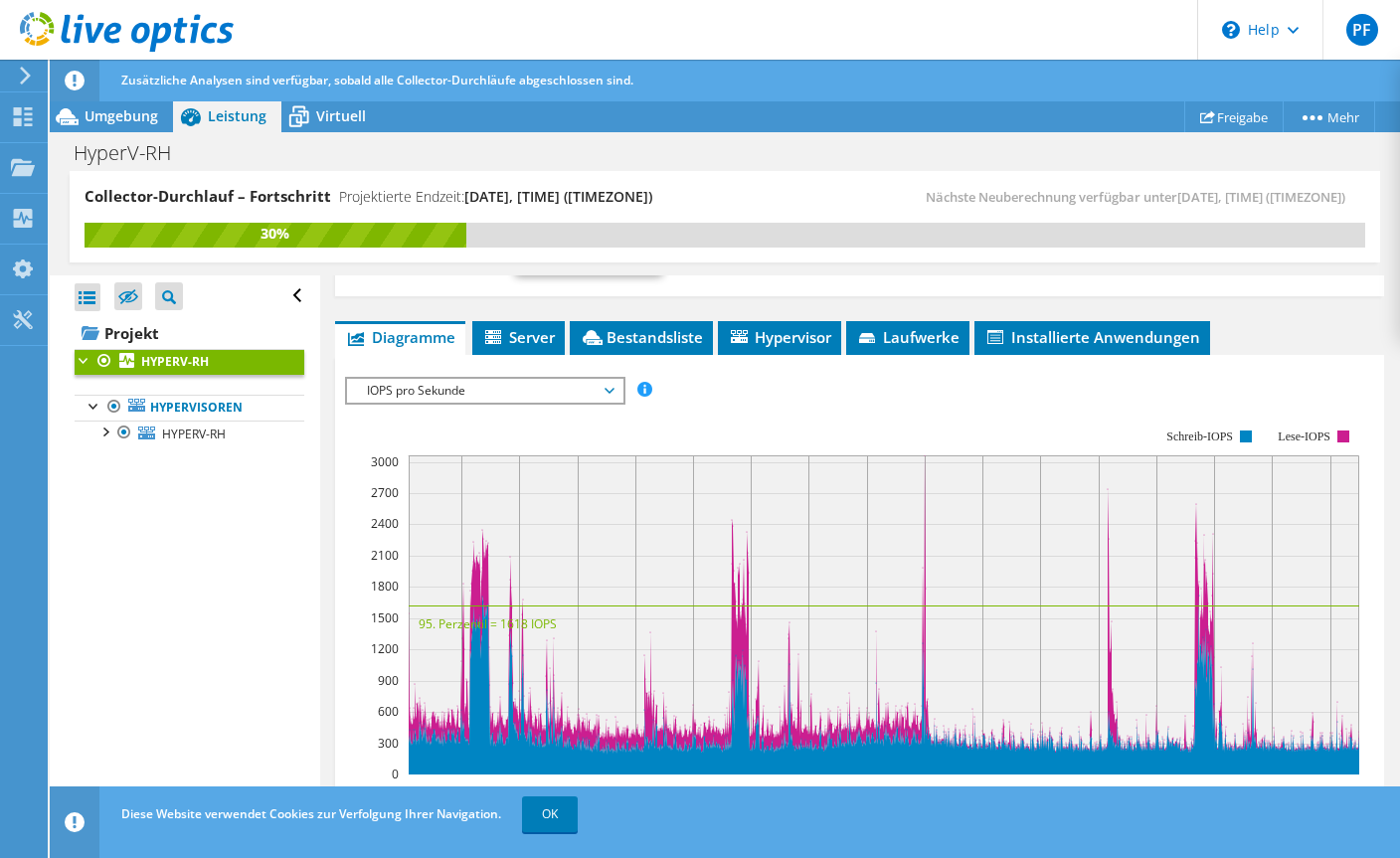 scroll, scrollTop: 433, scrollLeft: 0, axis: vertical 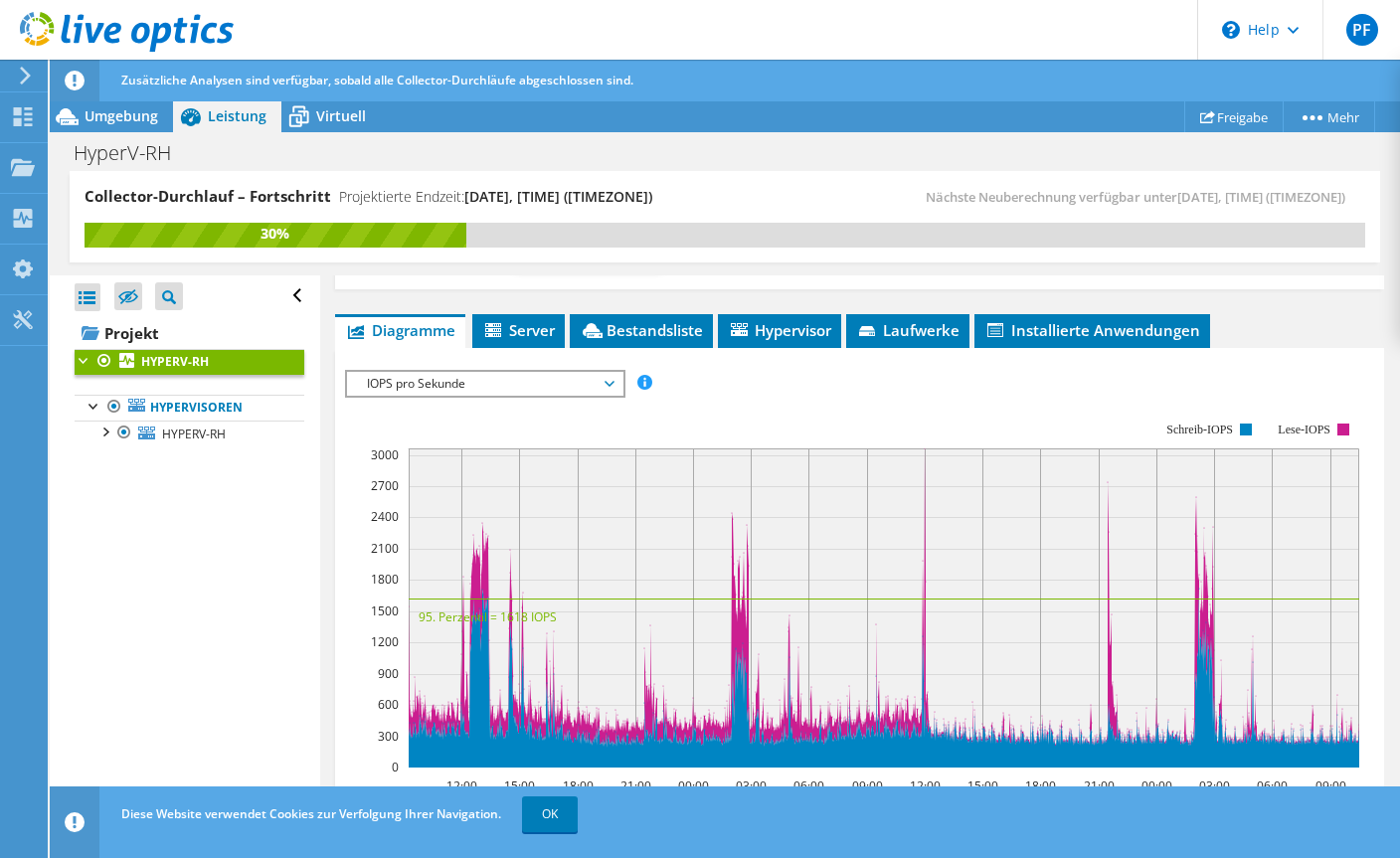 click on "IOPS pro Sekunde" at bounding box center (484, 384) 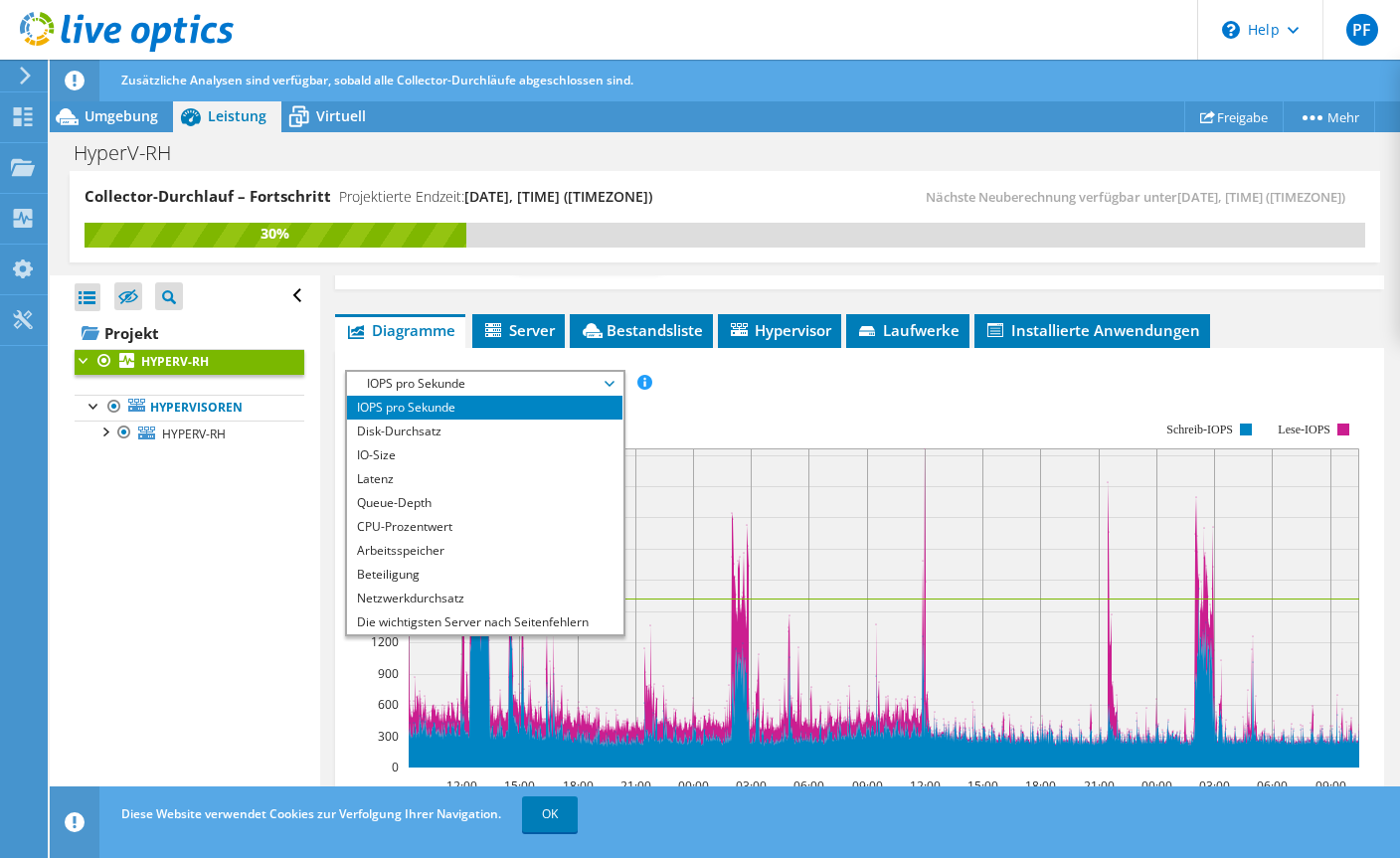 click on "Die wichtigsten Server nach Seitenfehlern" at bounding box center (484, 622) 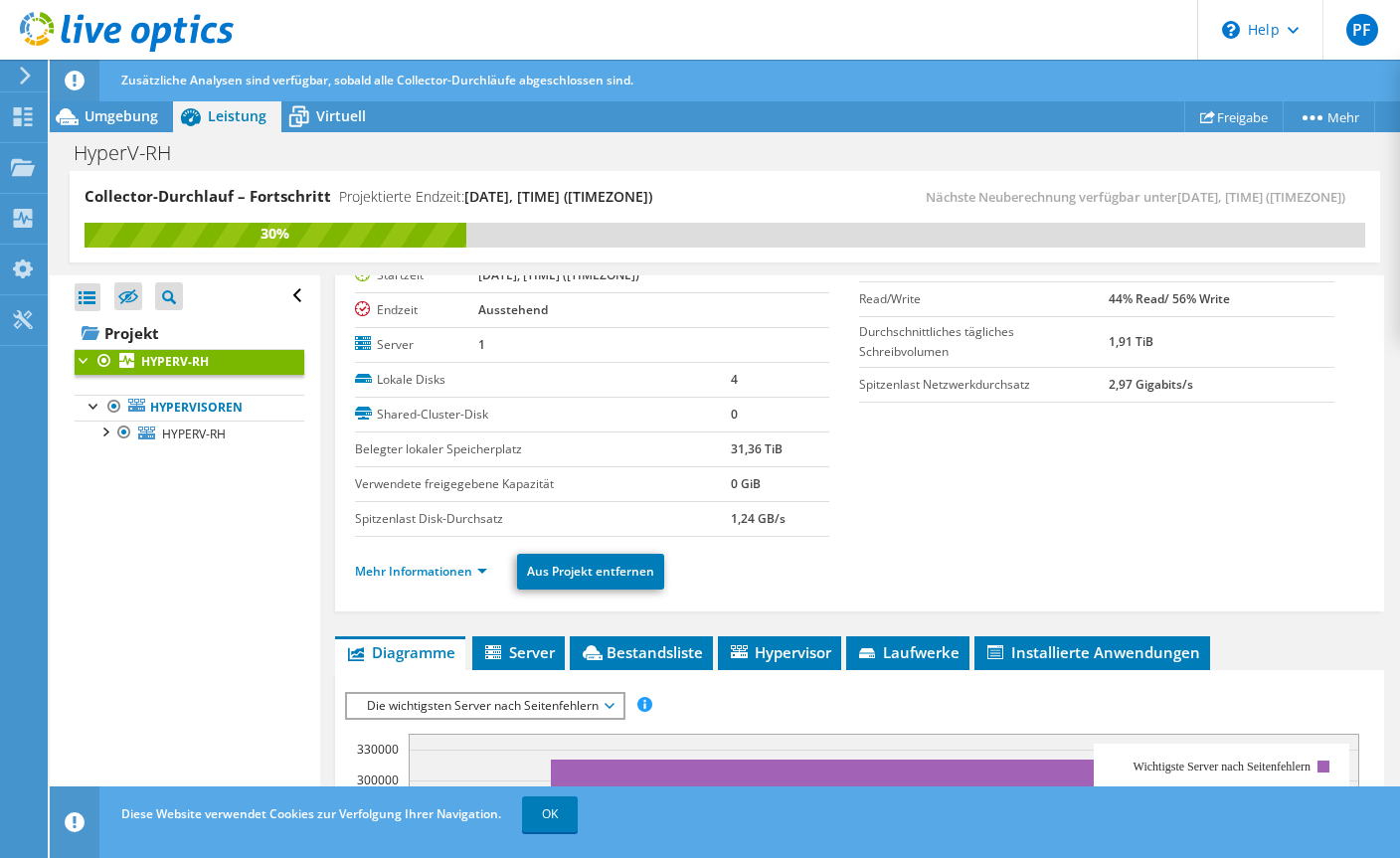 scroll, scrollTop: 102, scrollLeft: 0, axis: vertical 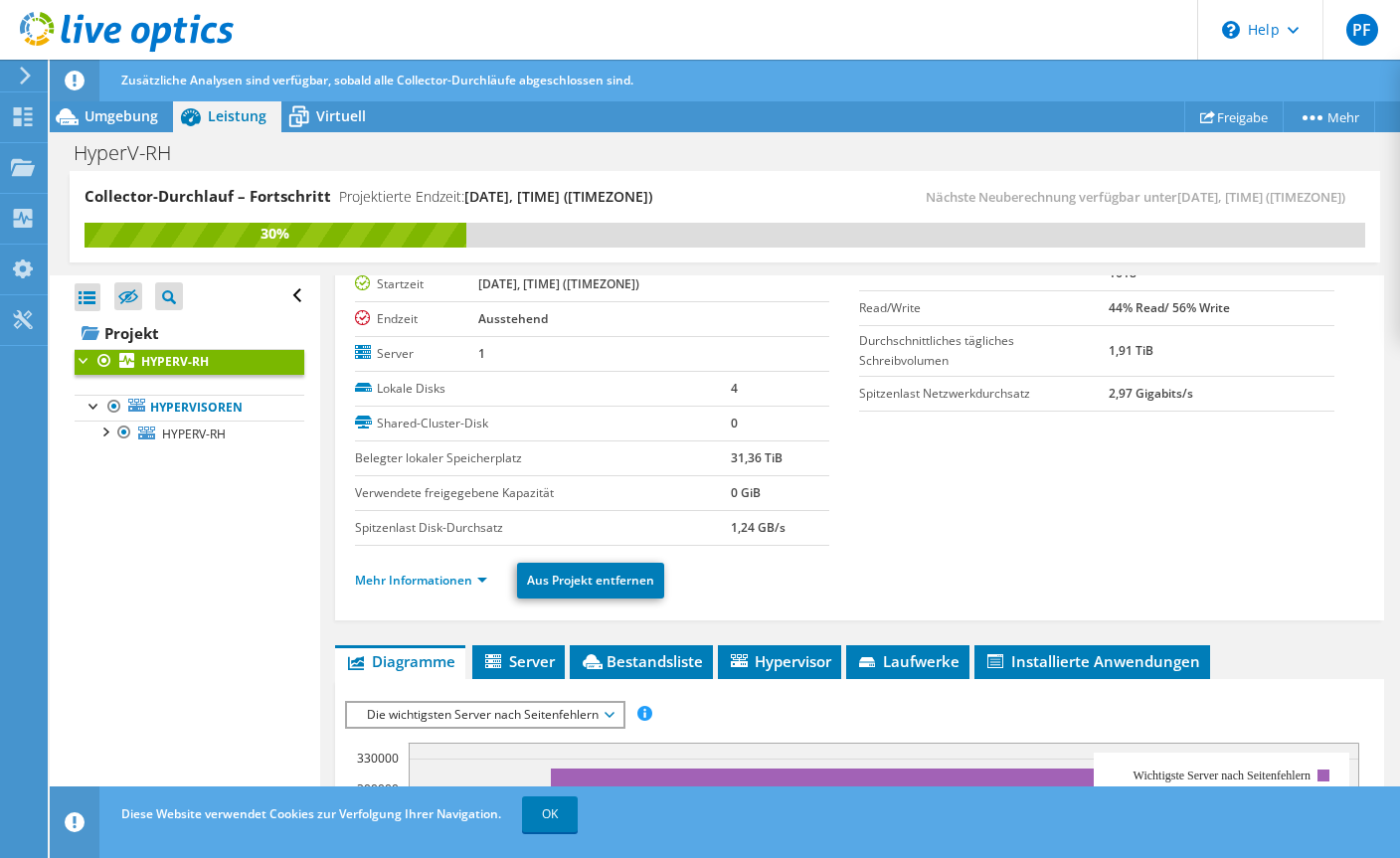 click on "Hypervisor" at bounding box center (780, 661) 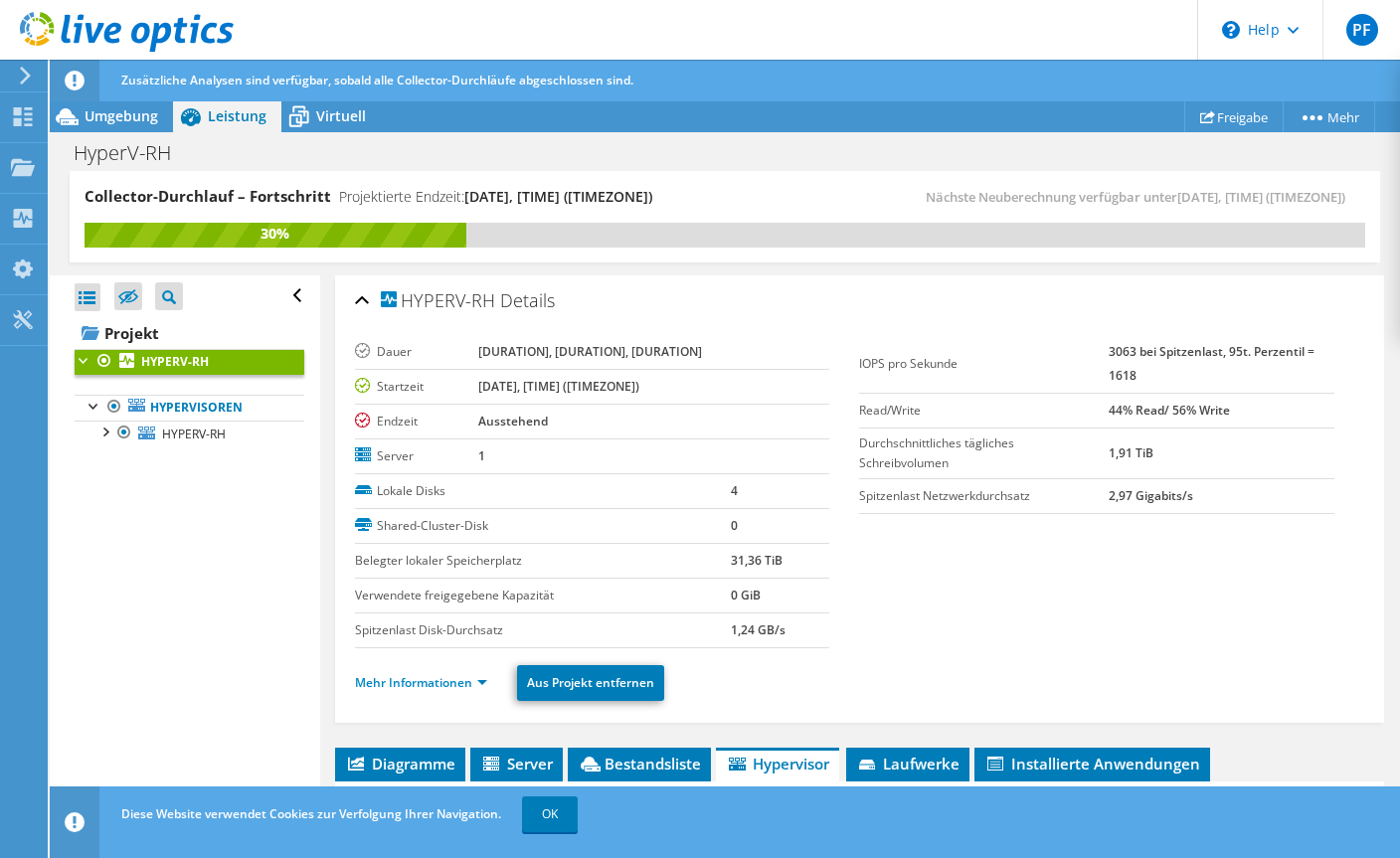scroll, scrollTop: 0, scrollLeft: 0, axis: both 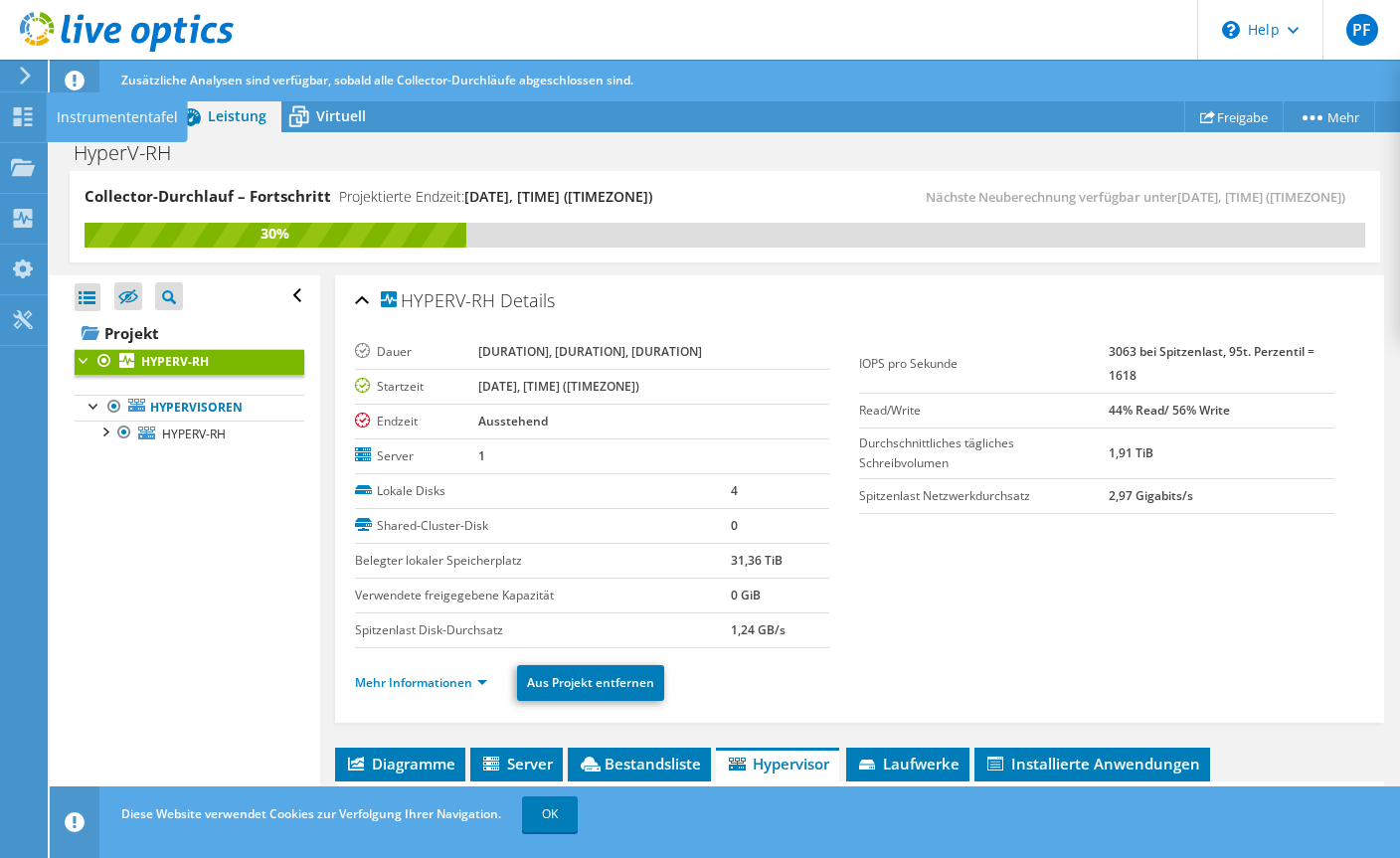 click on "Instrumententafel" at bounding box center [117, 117] 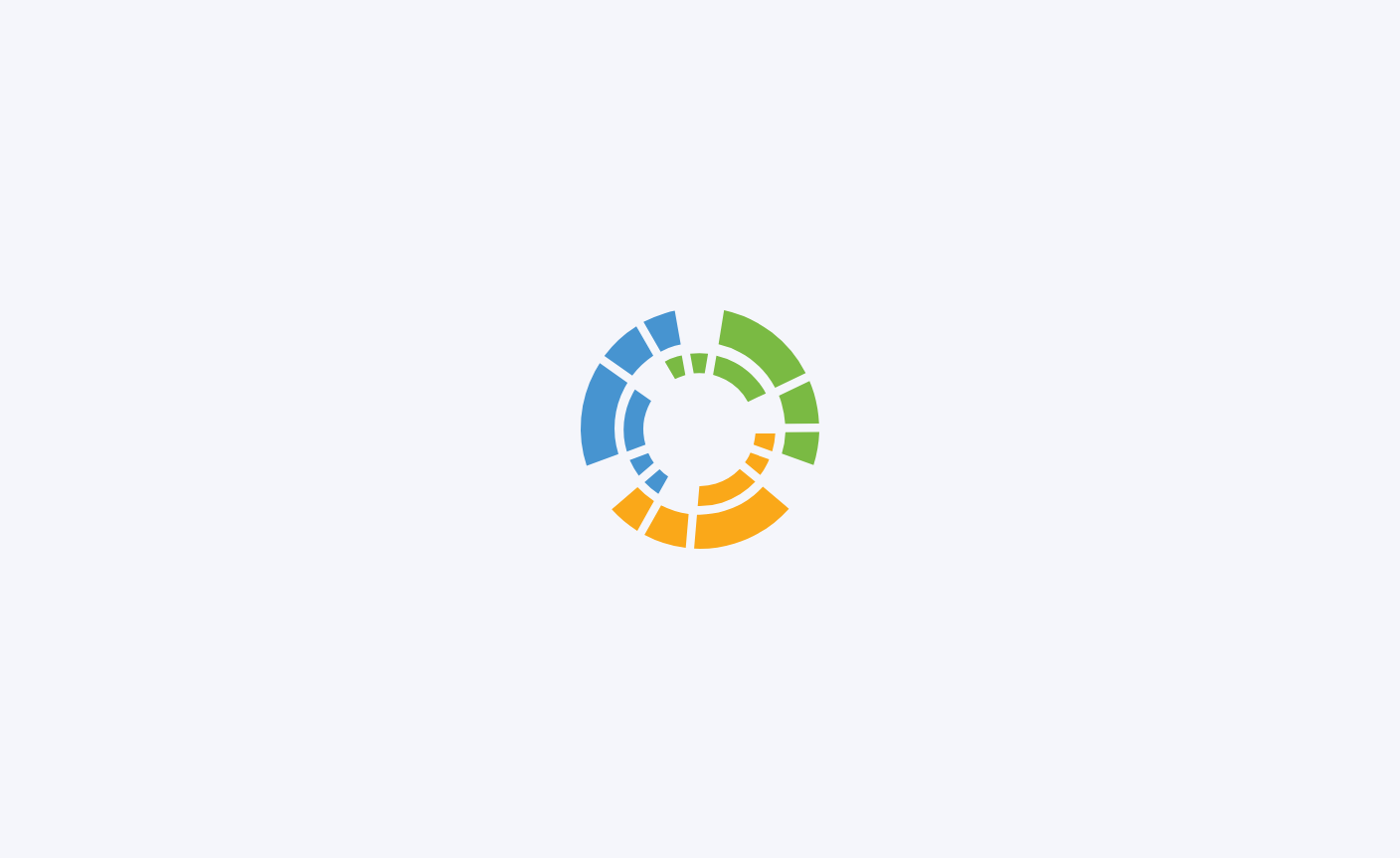 scroll, scrollTop: 0, scrollLeft: 0, axis: both 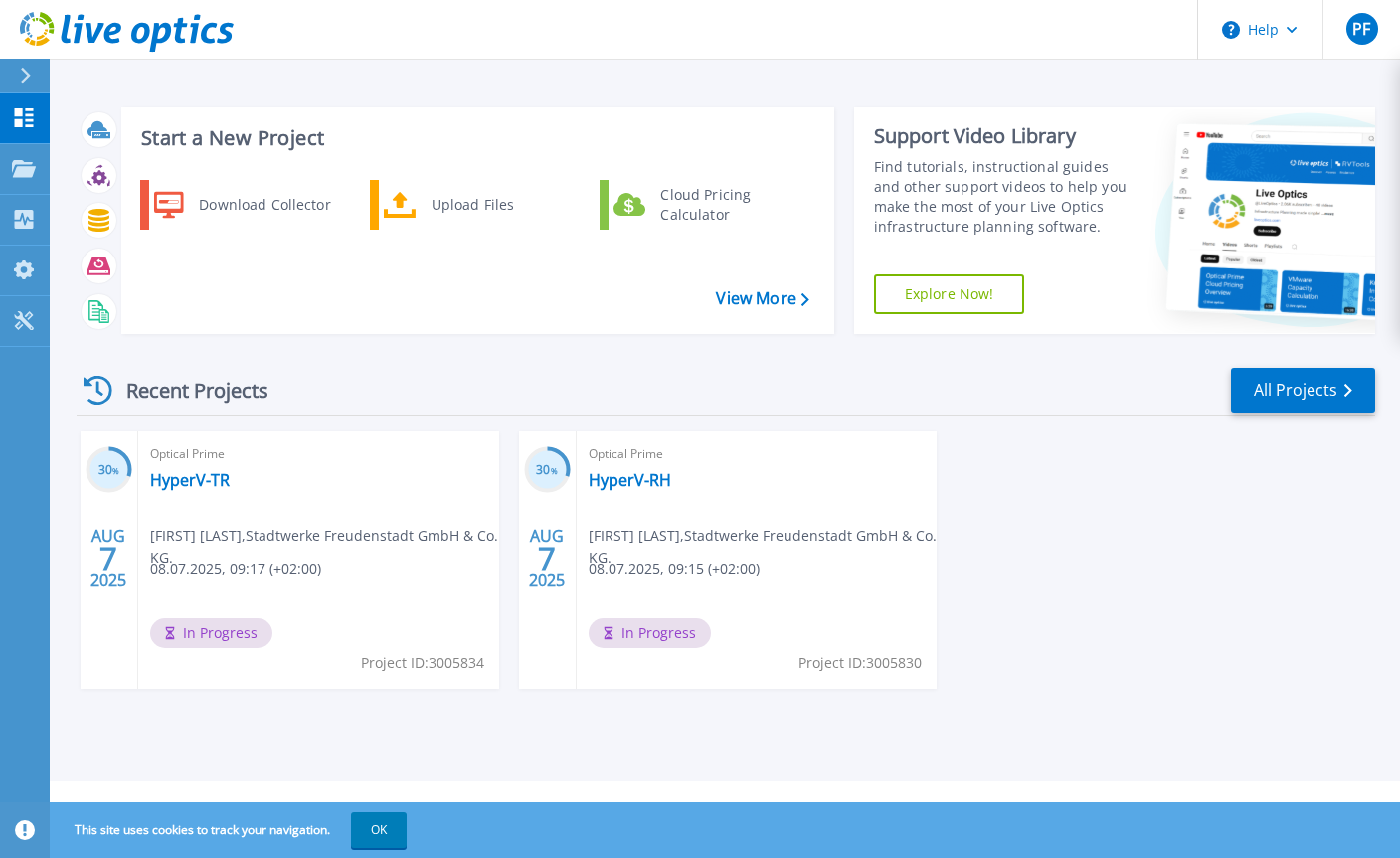 click on "HyperV-TR" at bounding box center [190, 480] 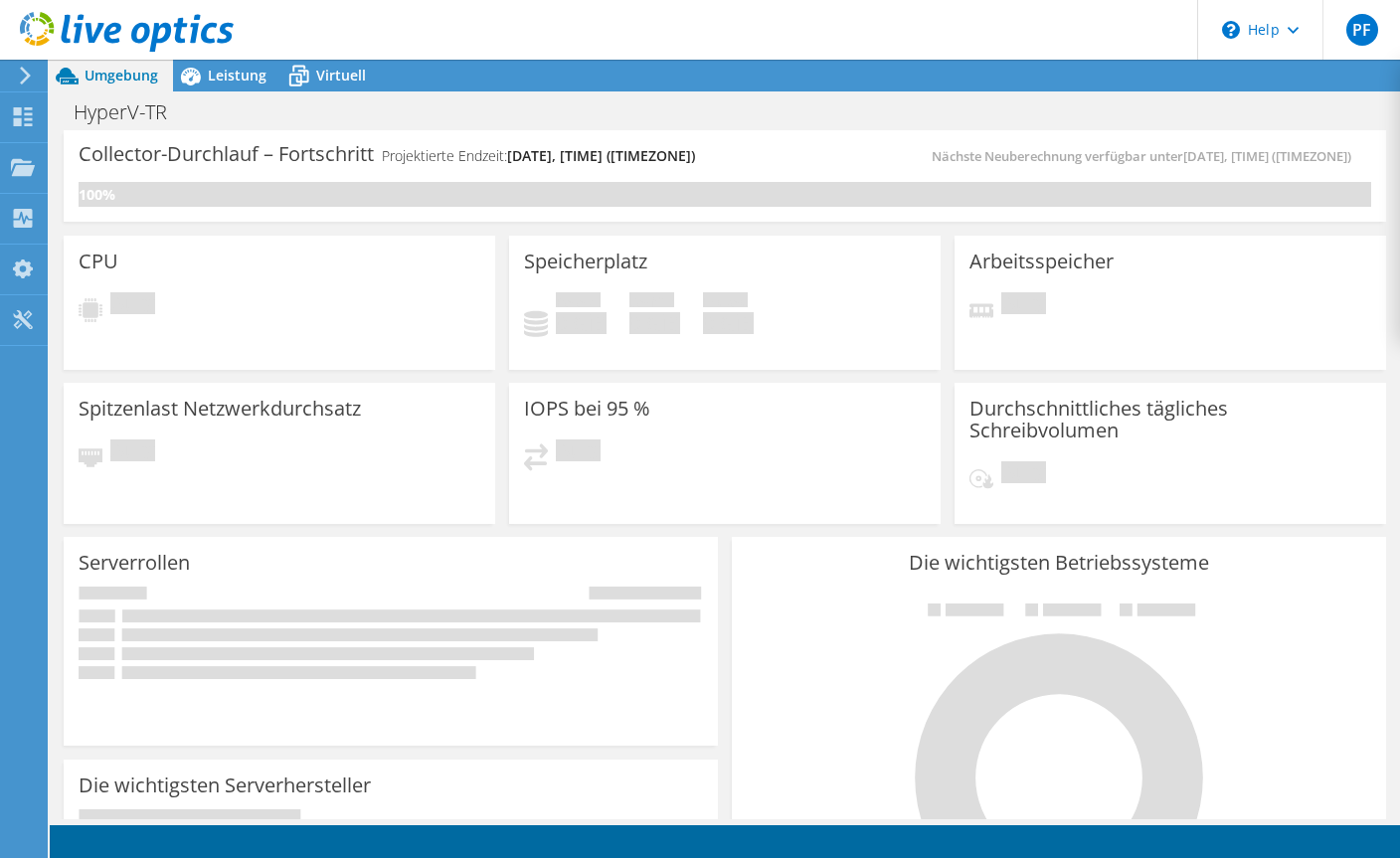 scroll, scrollTop: 0, scrollLeft: 0, axis: both 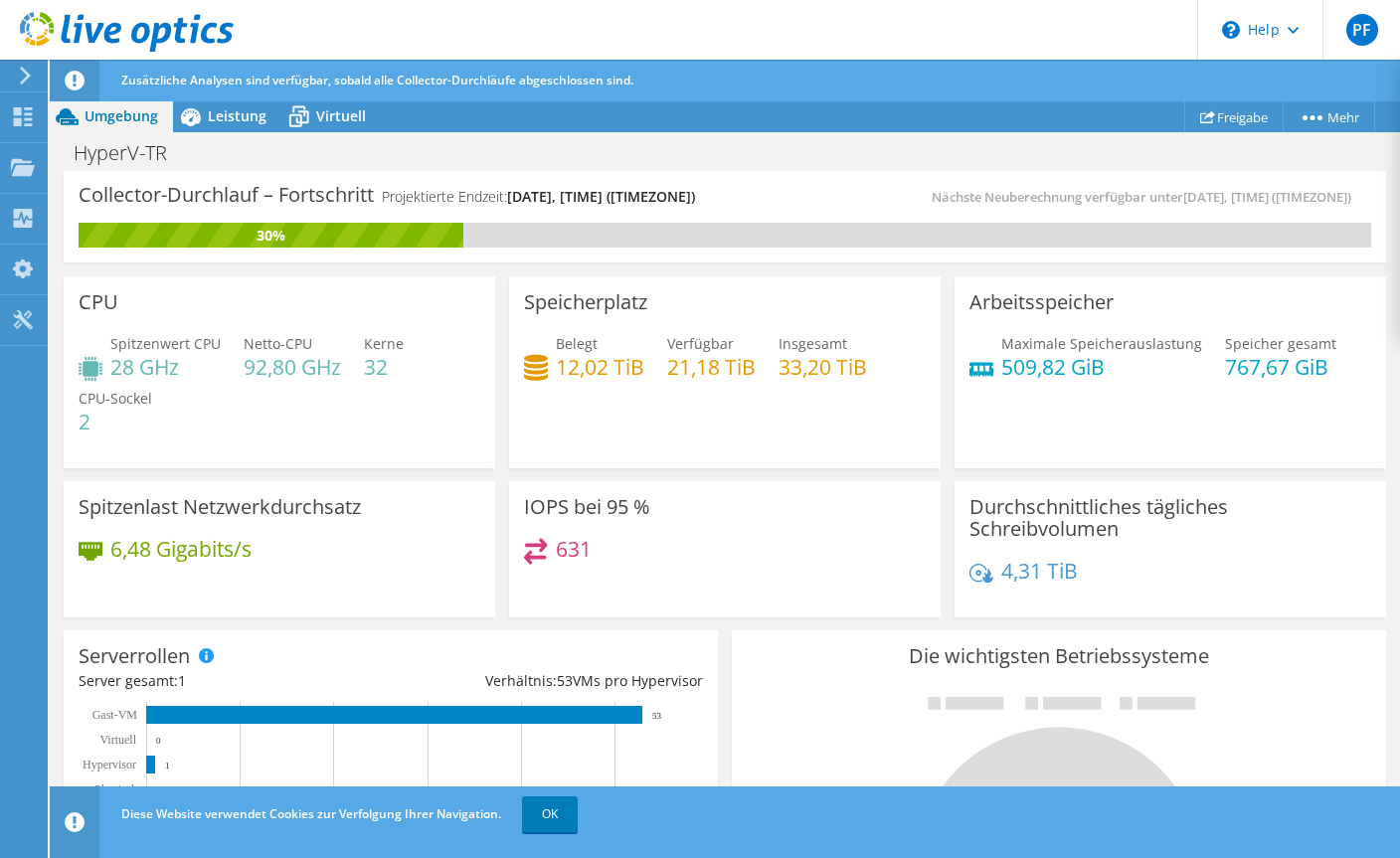 click on "OK" at bounding box center (550, 814) 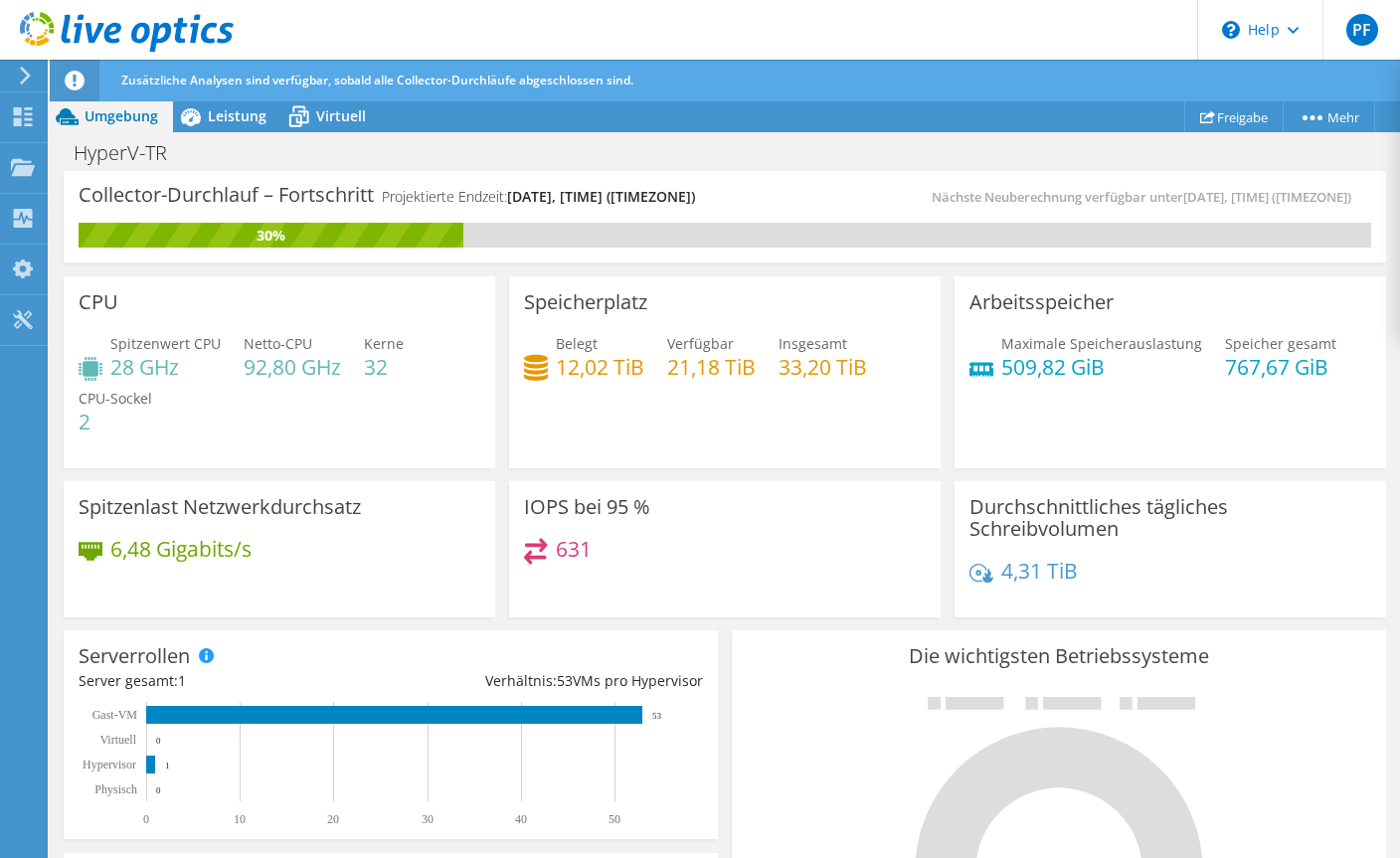 click on "Leistung" at bounding box center [237, 115] 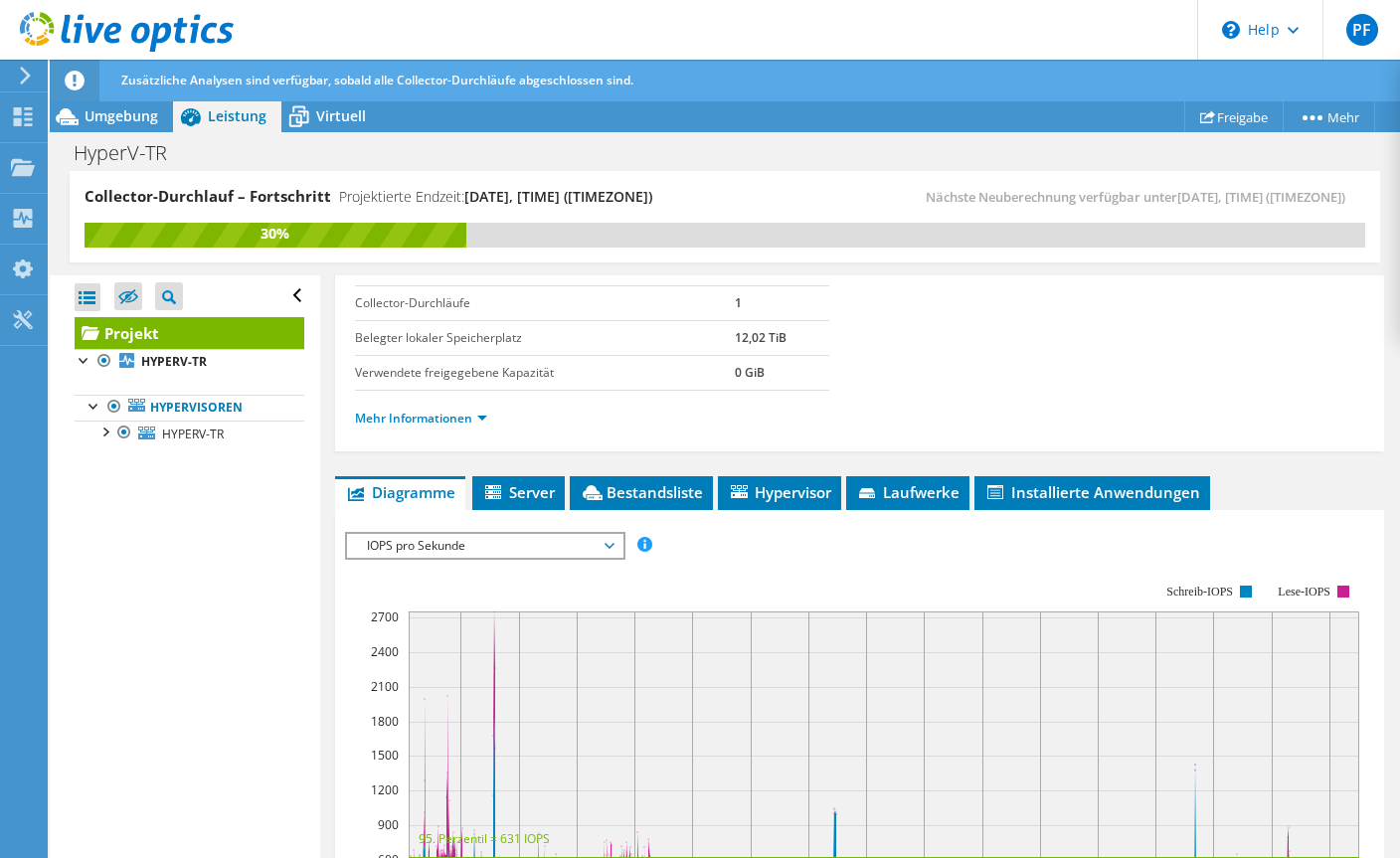 scroll, scrollTop: 318, scrollLeft: 0, axis: vertical 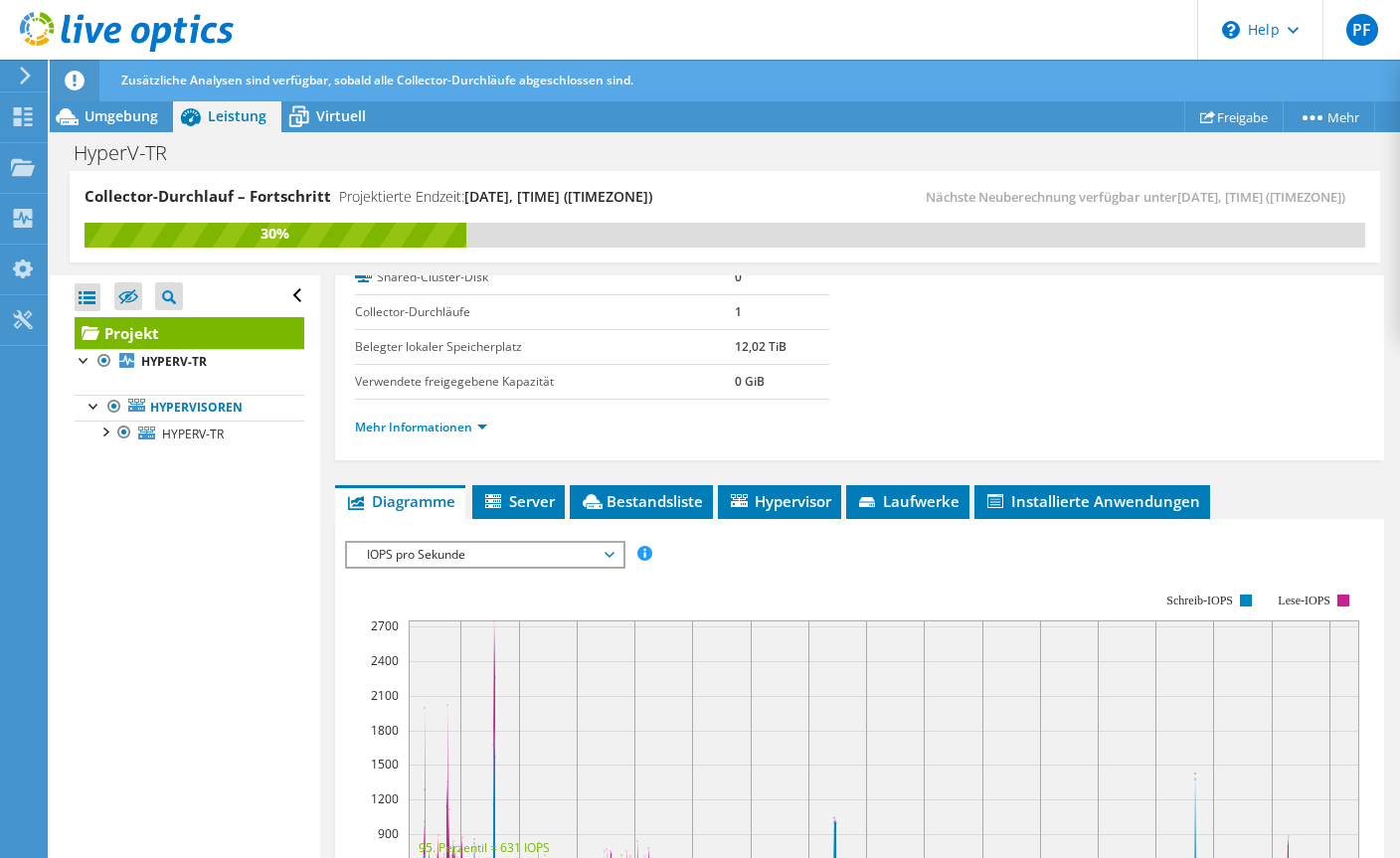 click on "Hypervisor" at bounding box center [780, 501] 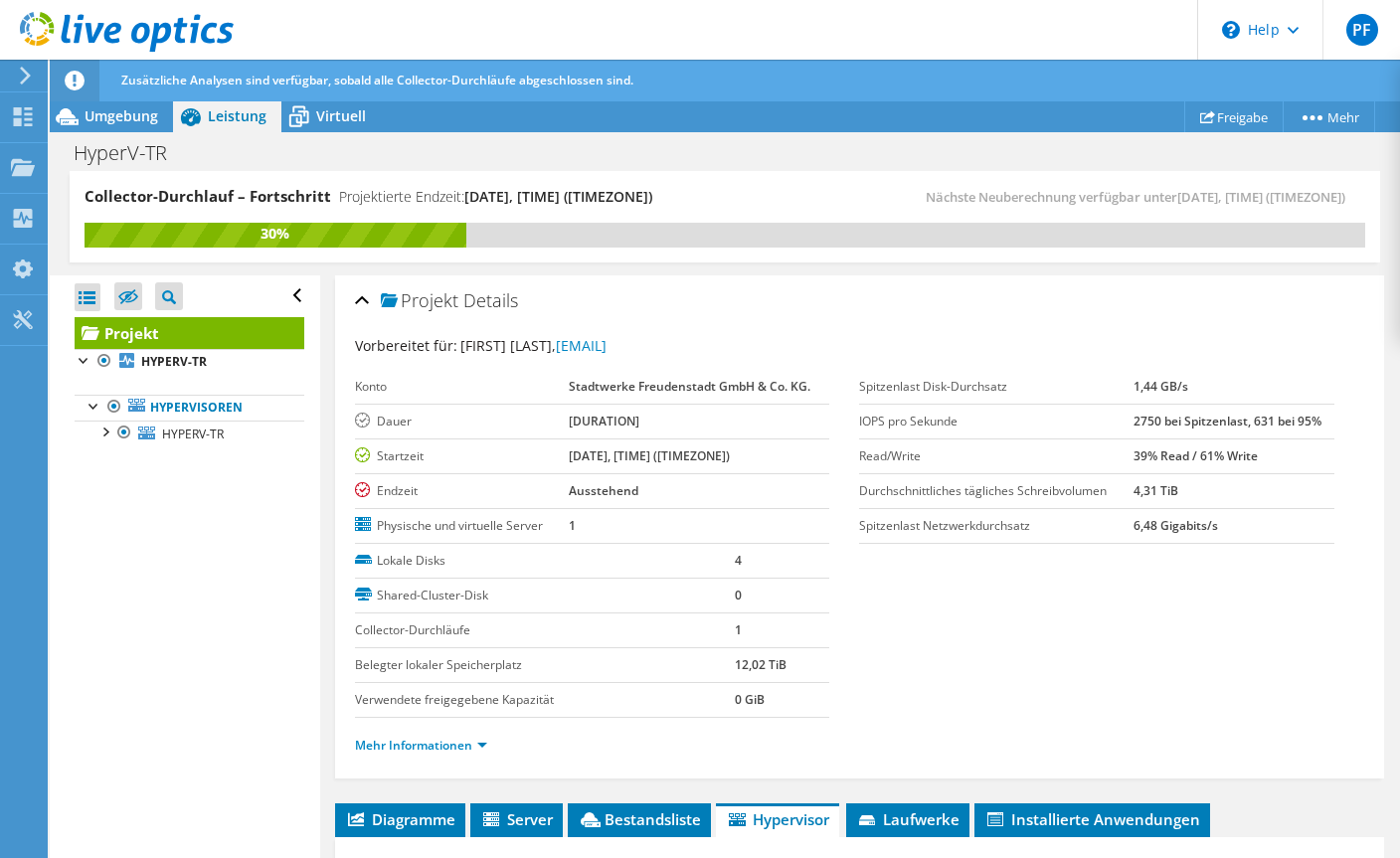 scroll, scrollTop: 0, scrollLeft: 0, axis: both 